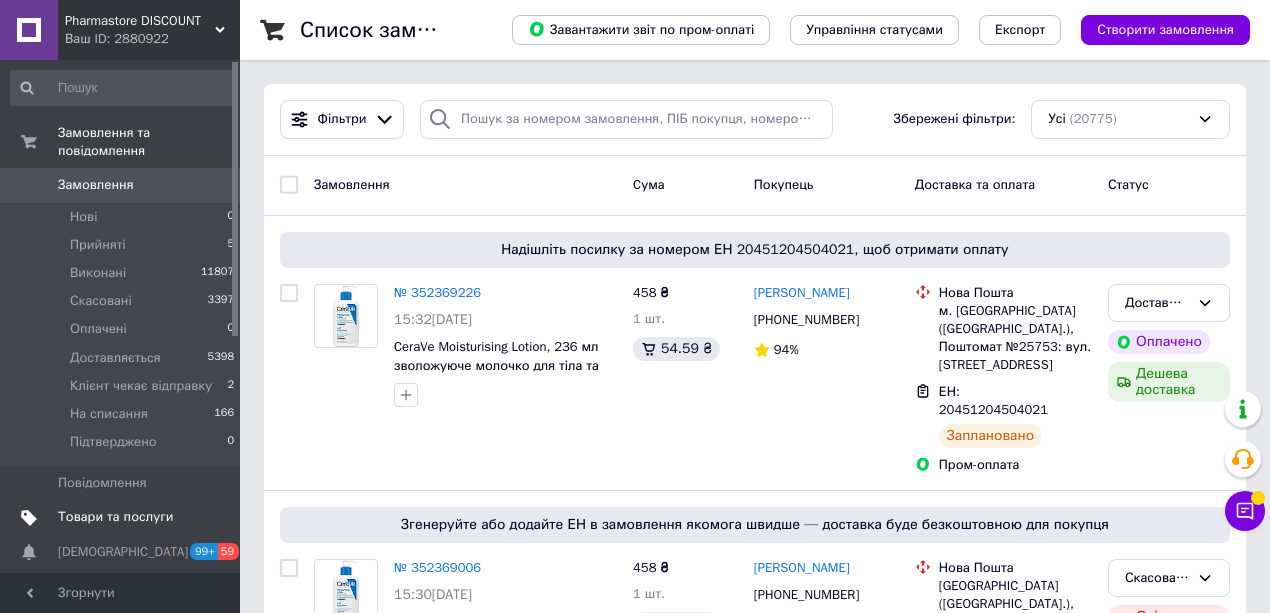 click on "Товари та послуги" at bounding box center (115, 517) 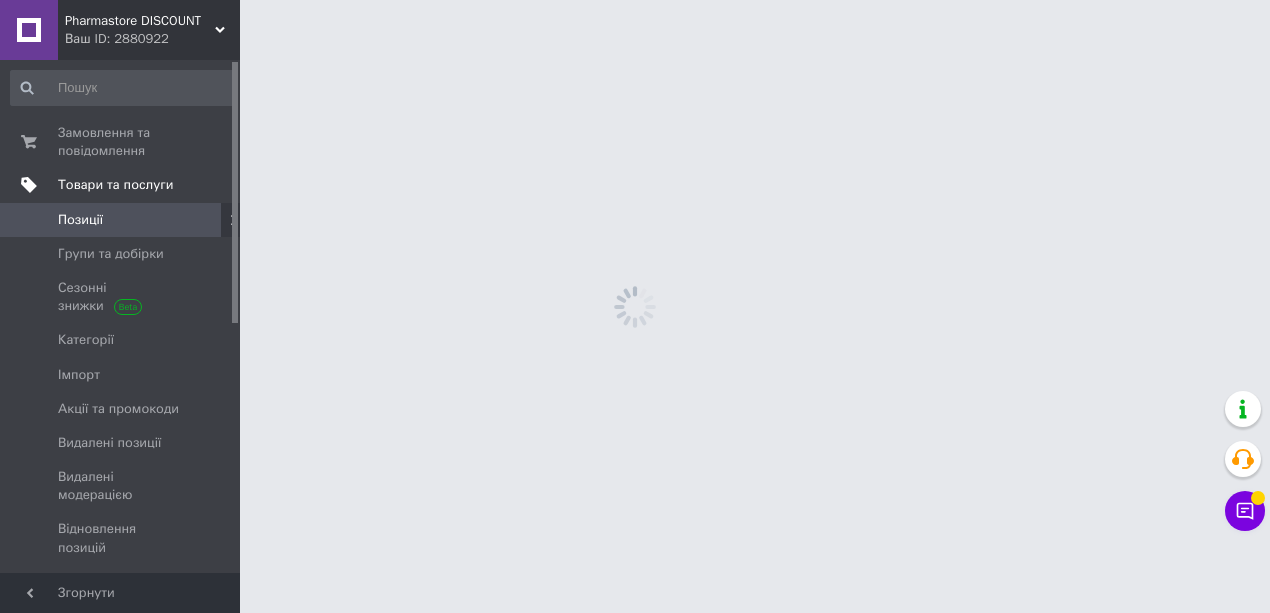 scroll, scrollTop: 0, scrollLeft: 0, axis: both 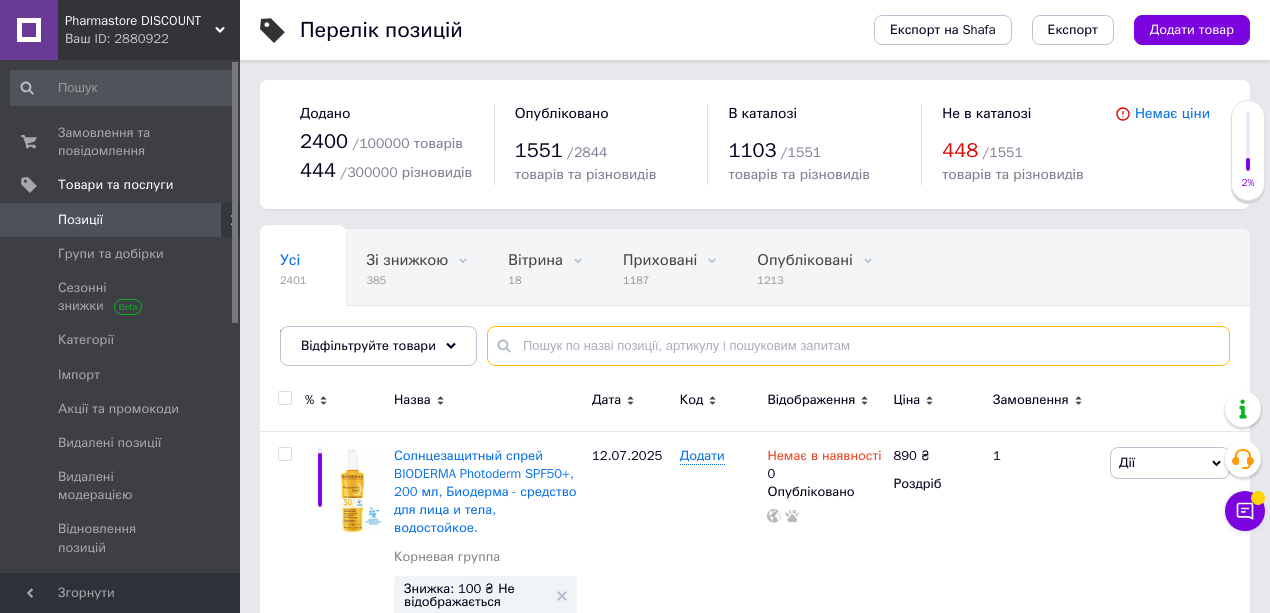 click at bounding box center [858, 346] 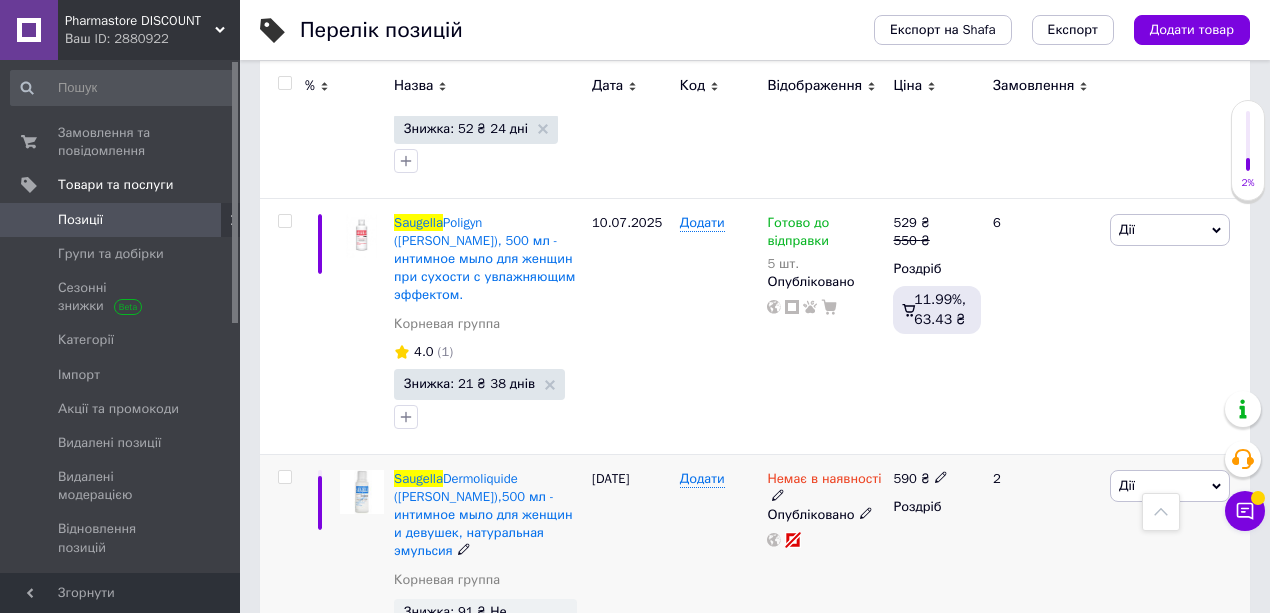 scroll, scrollTop: 1108, scrollLeft: 0, axis: vertical 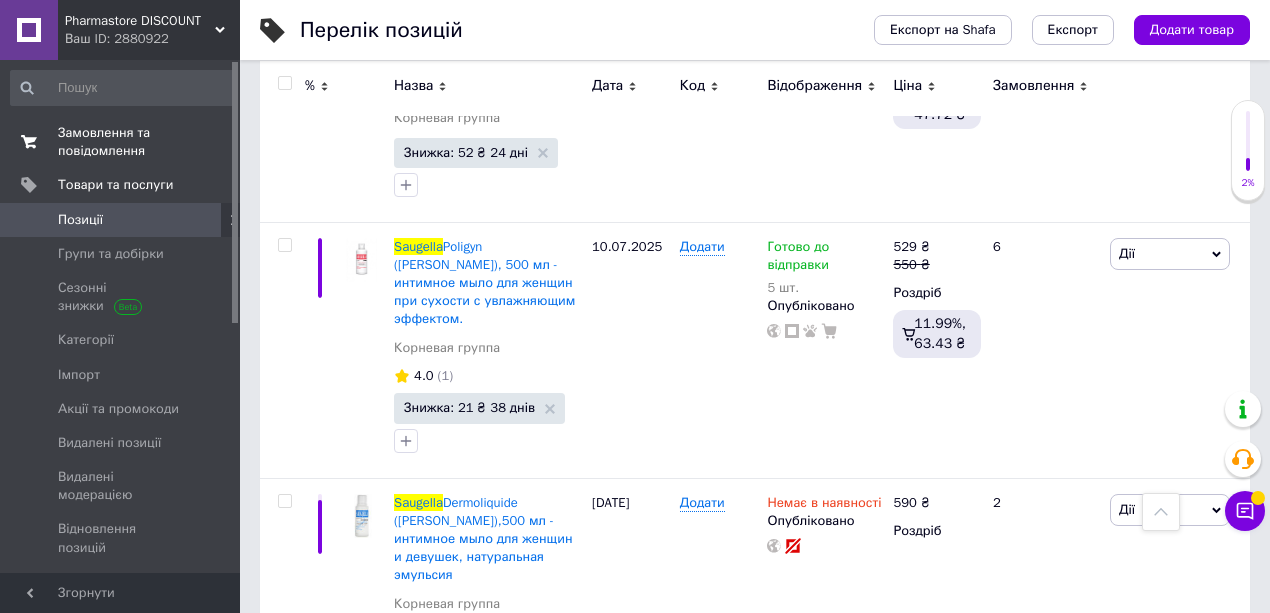 type on "saugella" 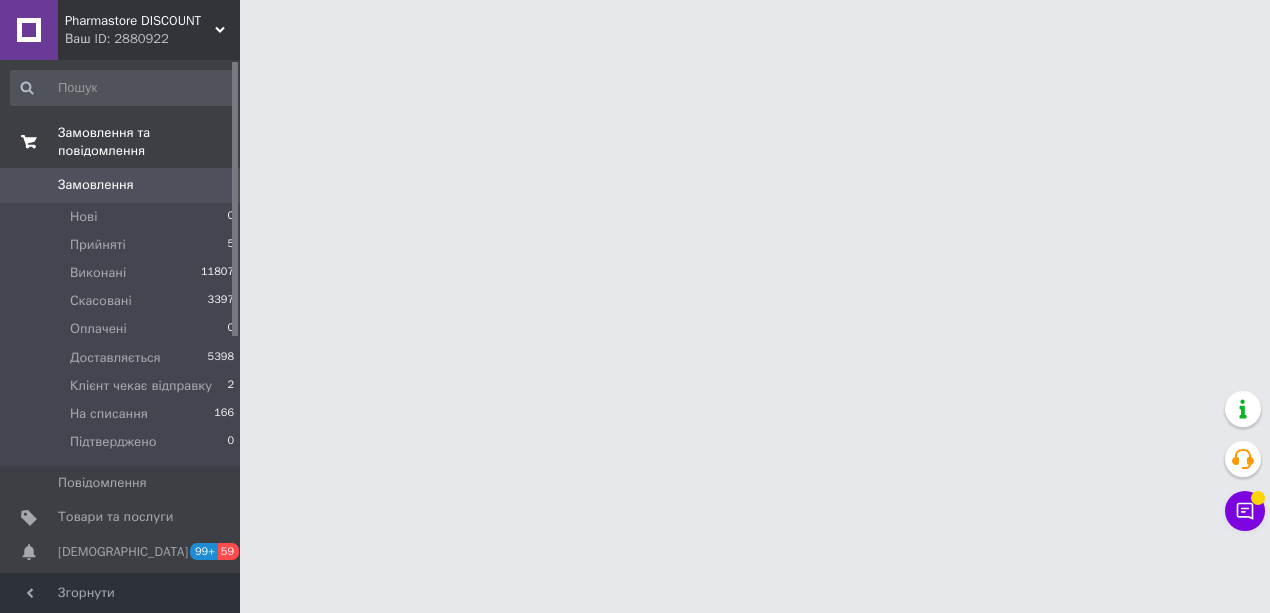 scroll, scrollTop: 0, scrollLeft: 0, axis: both 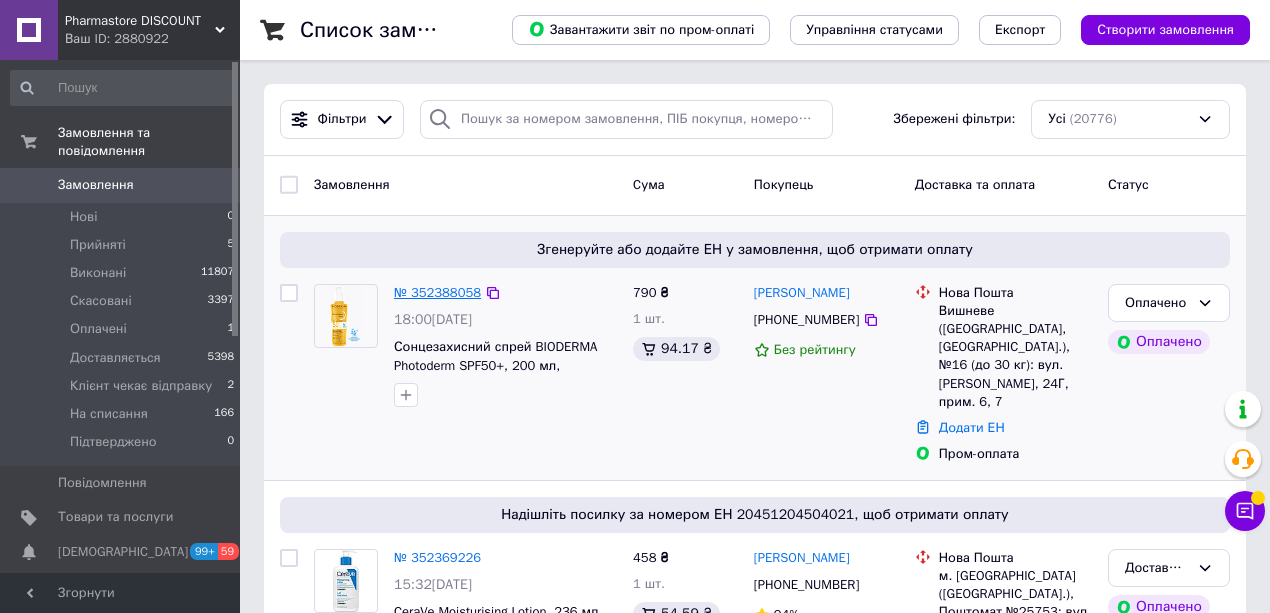 click on "№ 352388058" at bounding box center [437, 292] 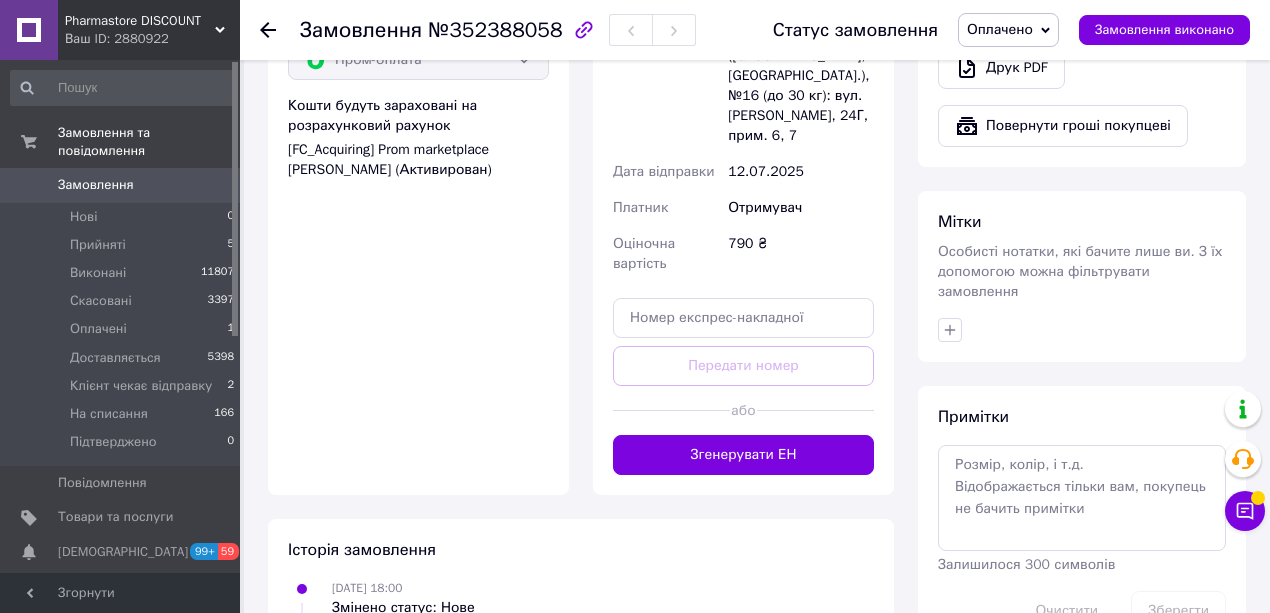 scroll, scrollTop: 1400, scrollLeft: 0, axis: vertical 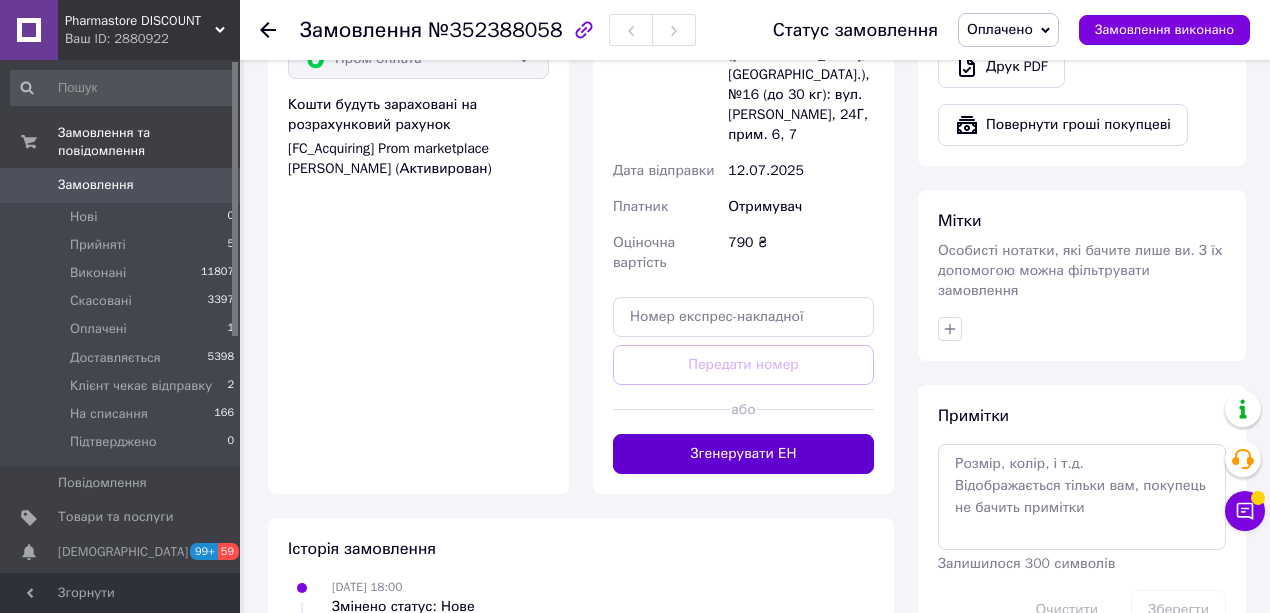 click on "Згенерувати ЕН" at bounding box center [743, 454] 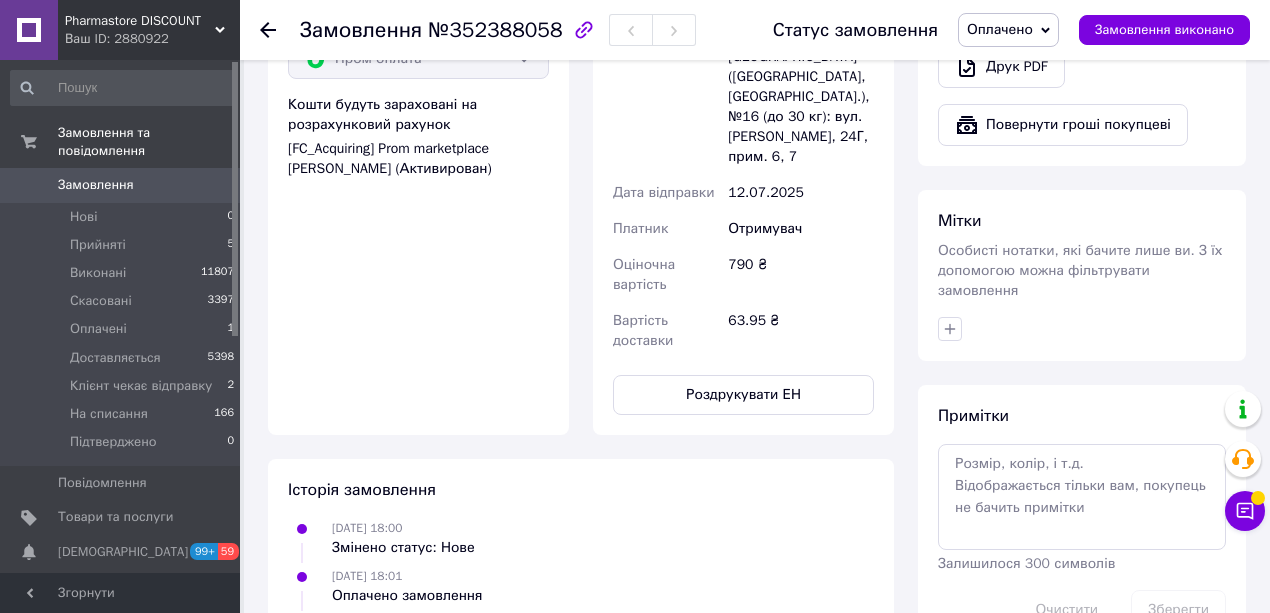 click on "Оплачено" at bounding box center [1000, 29] 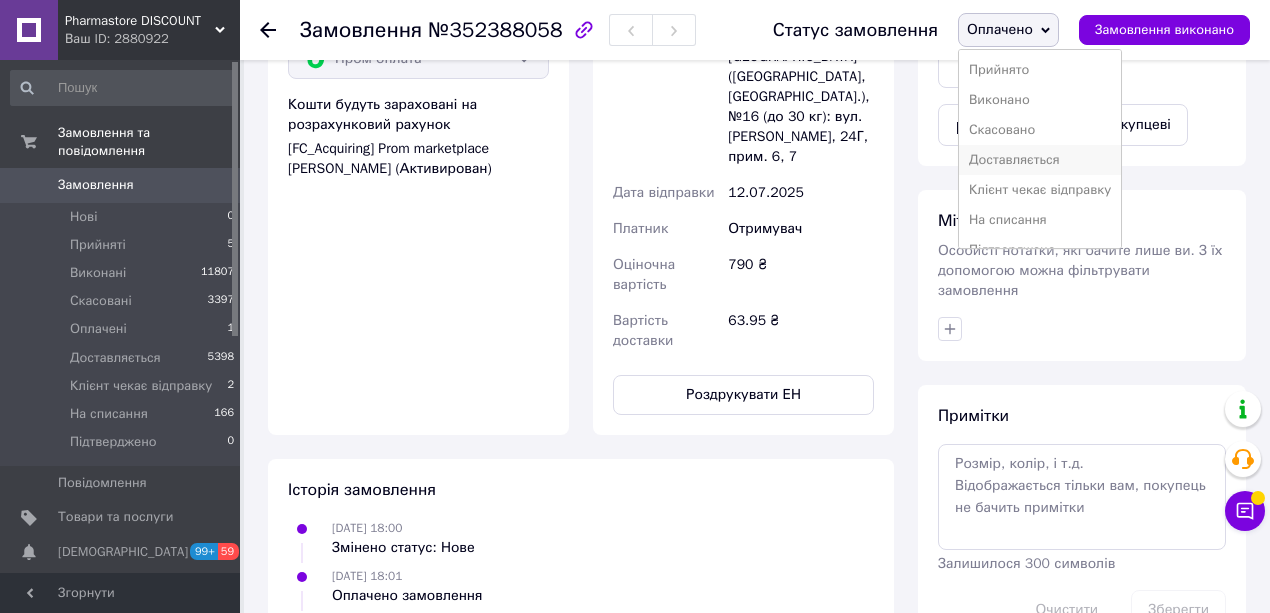 click on "Доставляється" at bounding box center [1040, 160] 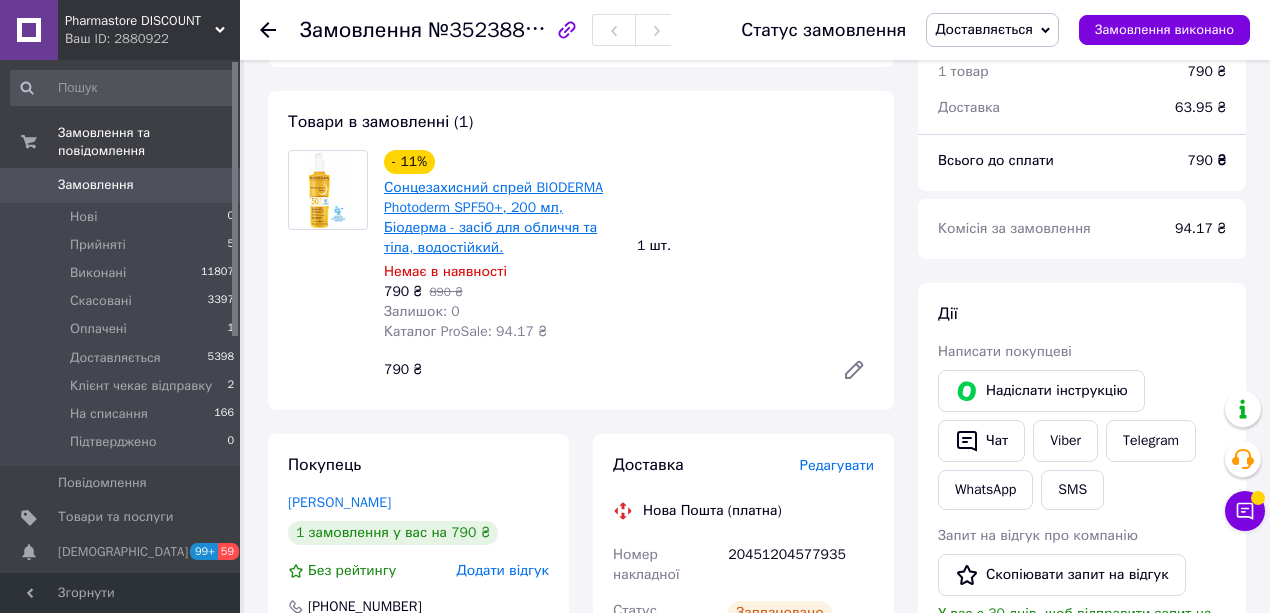 scroll, scrollTop: 600, scrollLeft: 0, axis: vertical 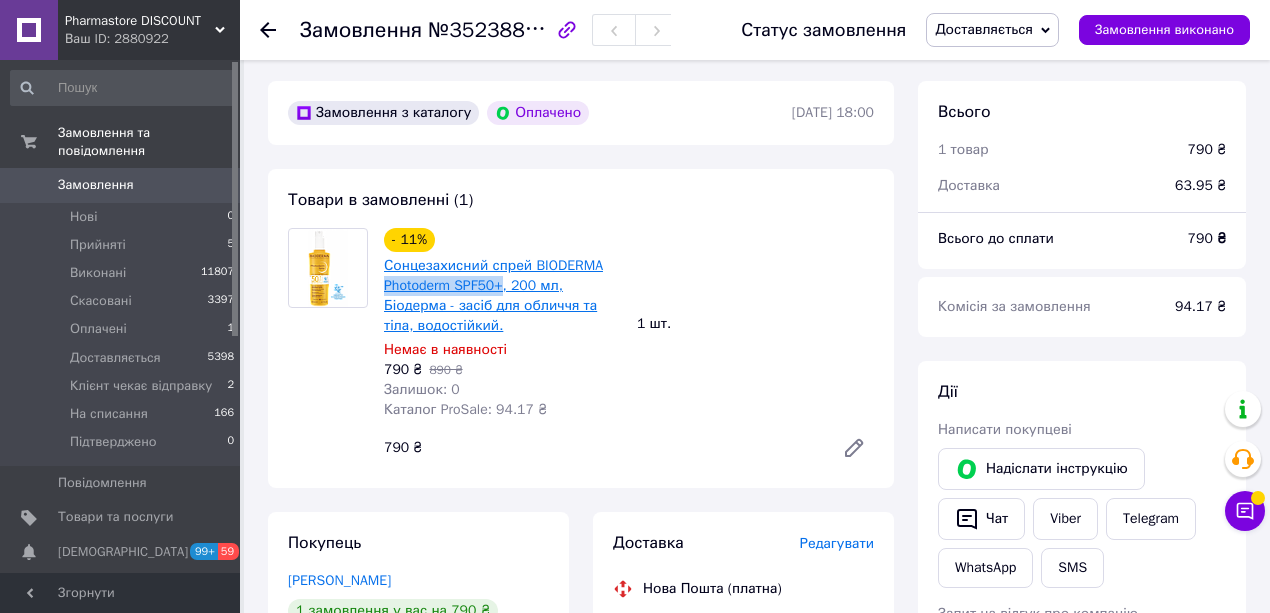 drag, startPoint x: 381, startPoint y: 289, endPoint x: 499, endPoint y: 294, distance: 118.10589 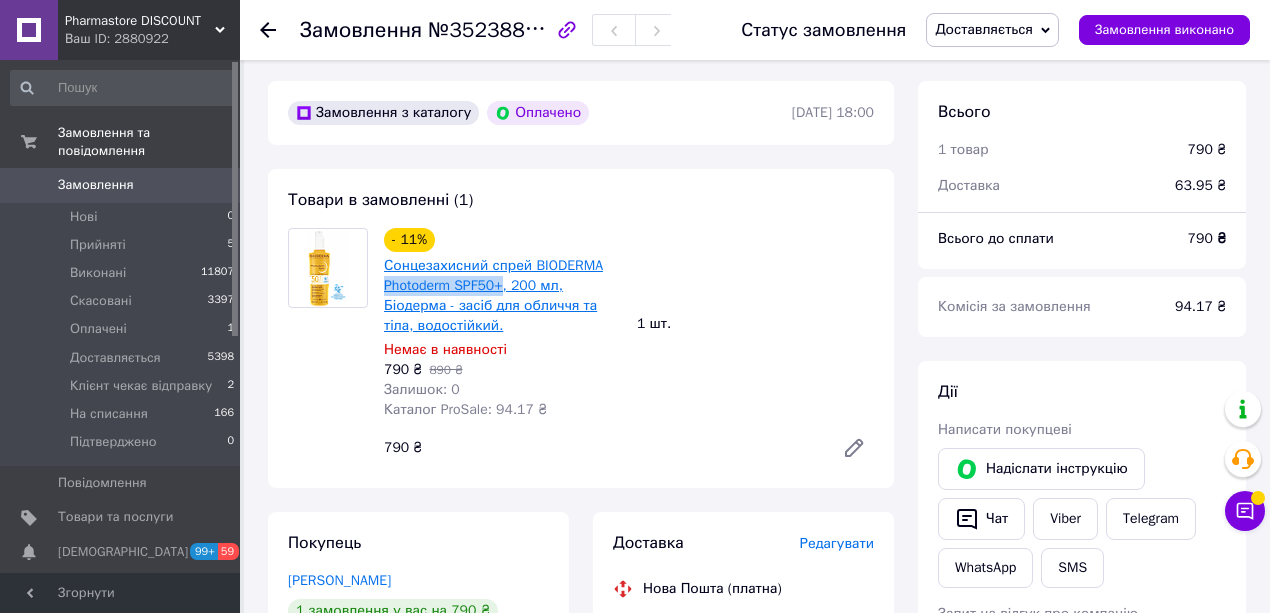 click on "- 11% Сонцезахисний спрей BIODERMA Photoderm SPF50+, 200 мл, Біодерма - засіб для обличчя та тіла, водостійкий. Немає в наявності 790 ₴   890 ₴ Залишок: 0 Каталог ProSale: 94.17 ₴" at bounding box center (502, 324) 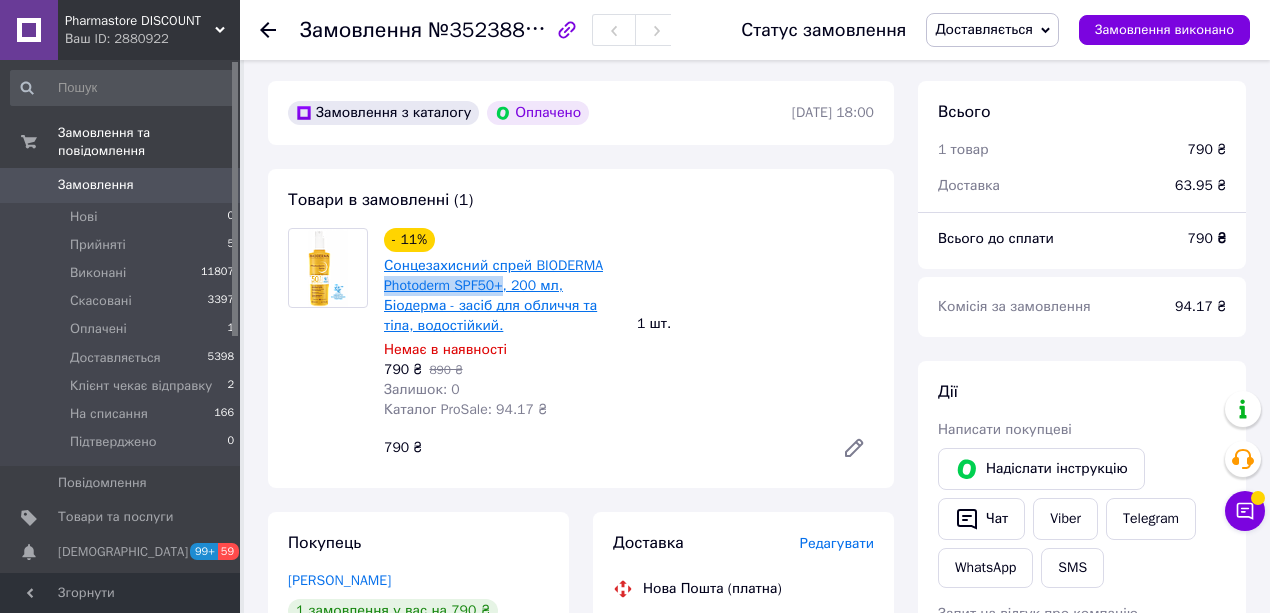 copy on "Photoderm SPF50+" 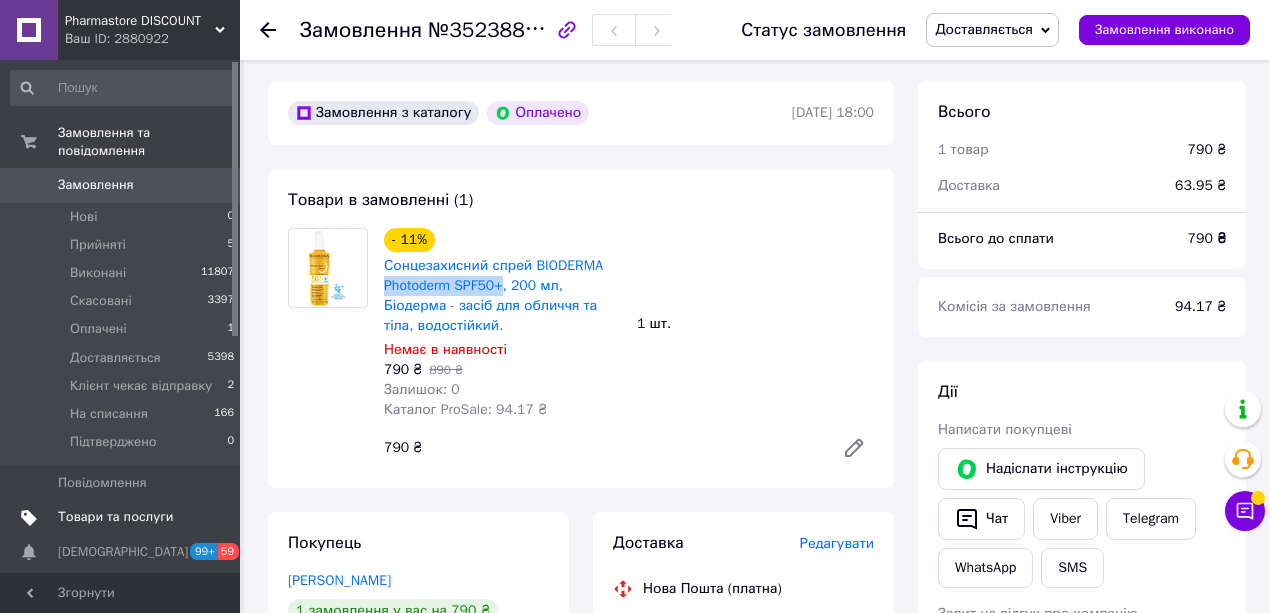 click on "Товари та послуги" at bounding box center (121, 517) 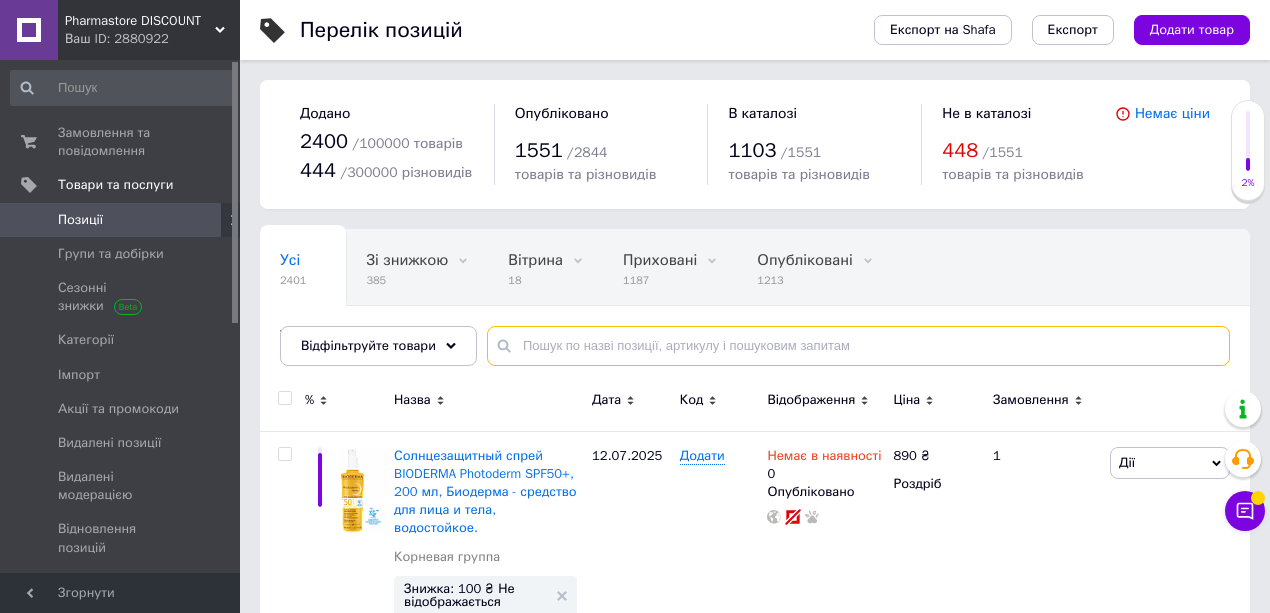 click at bounding box center [858, 346] 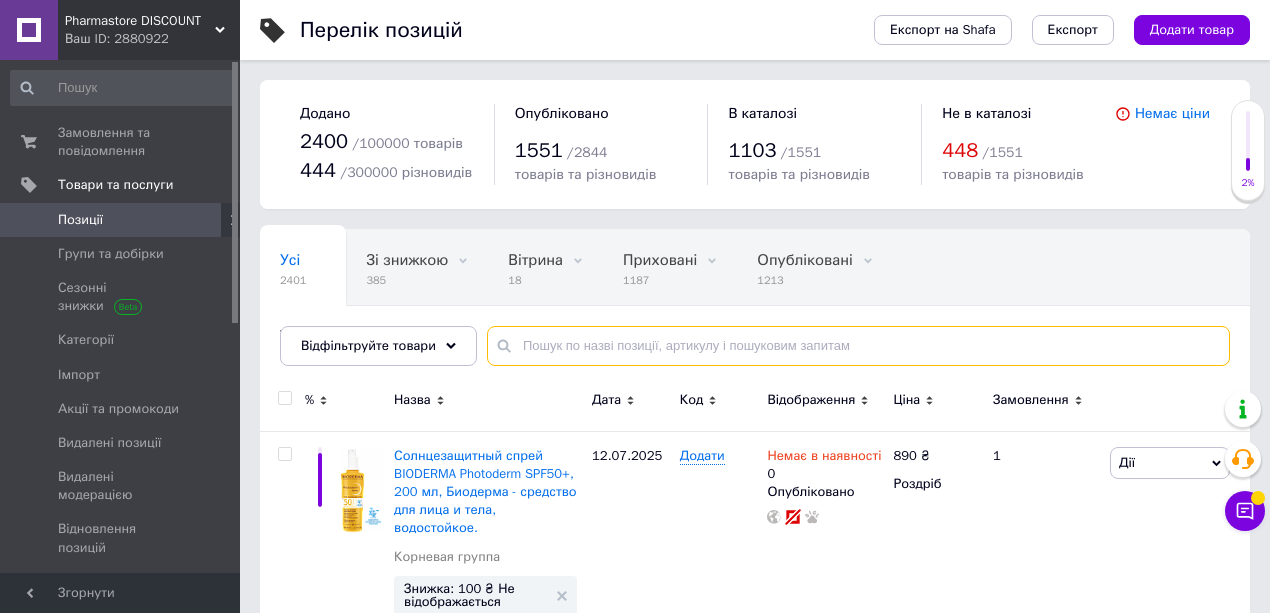 paste on "Photoderm SPF50+" 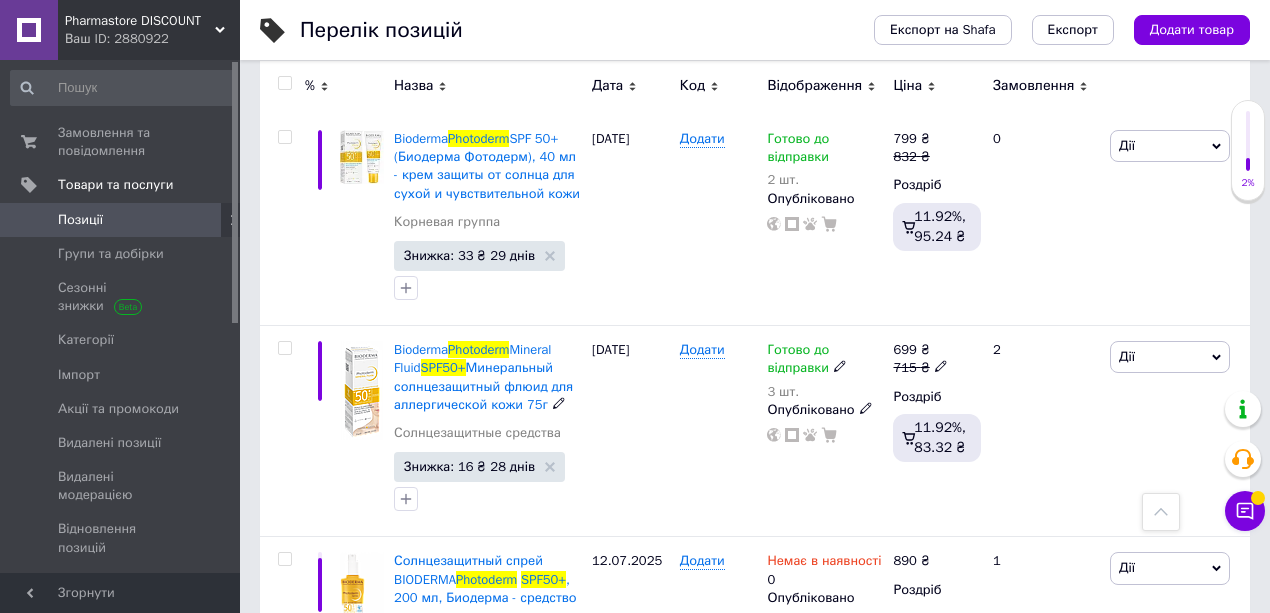 scroll, scrollTop: 1990, scrollLeft: 0, axis: vertical 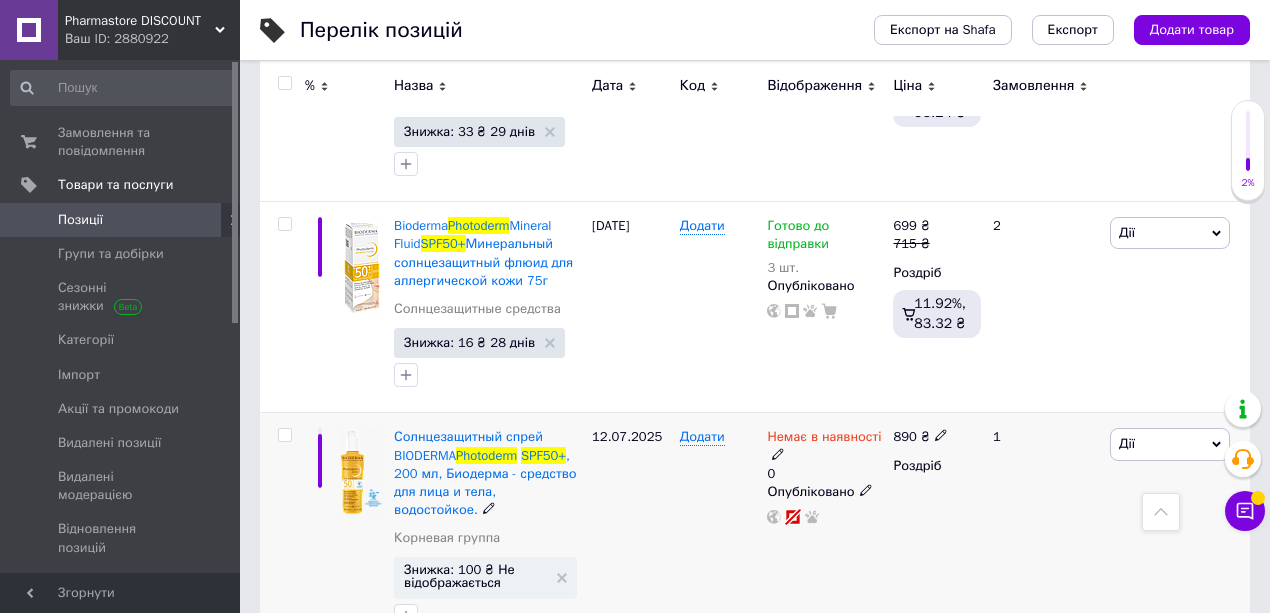 type on "Photoderm SPF50+" 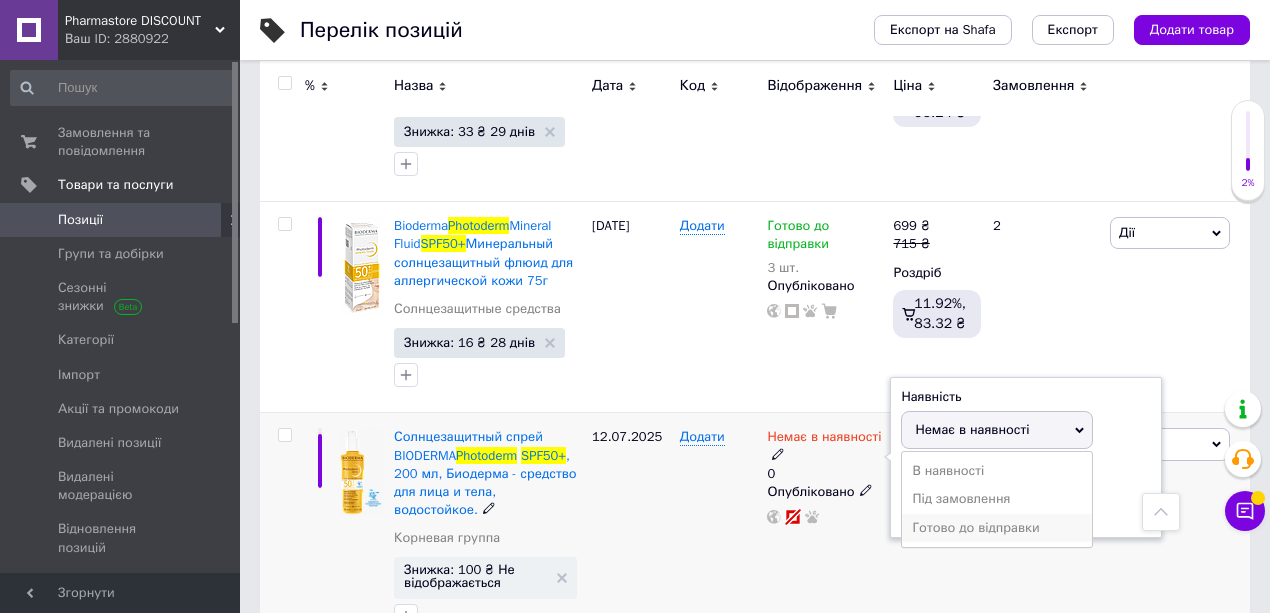 click on "Готово до відправки" at bounding box center [997, 528] 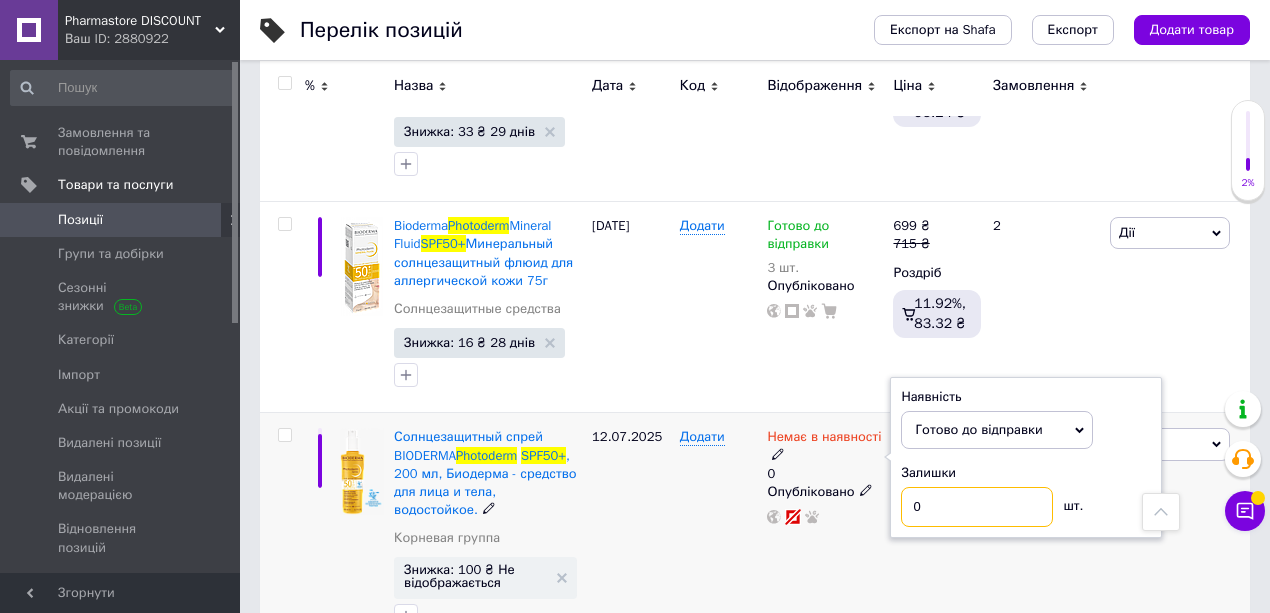 click on "0" at bounding box center (977, 507) 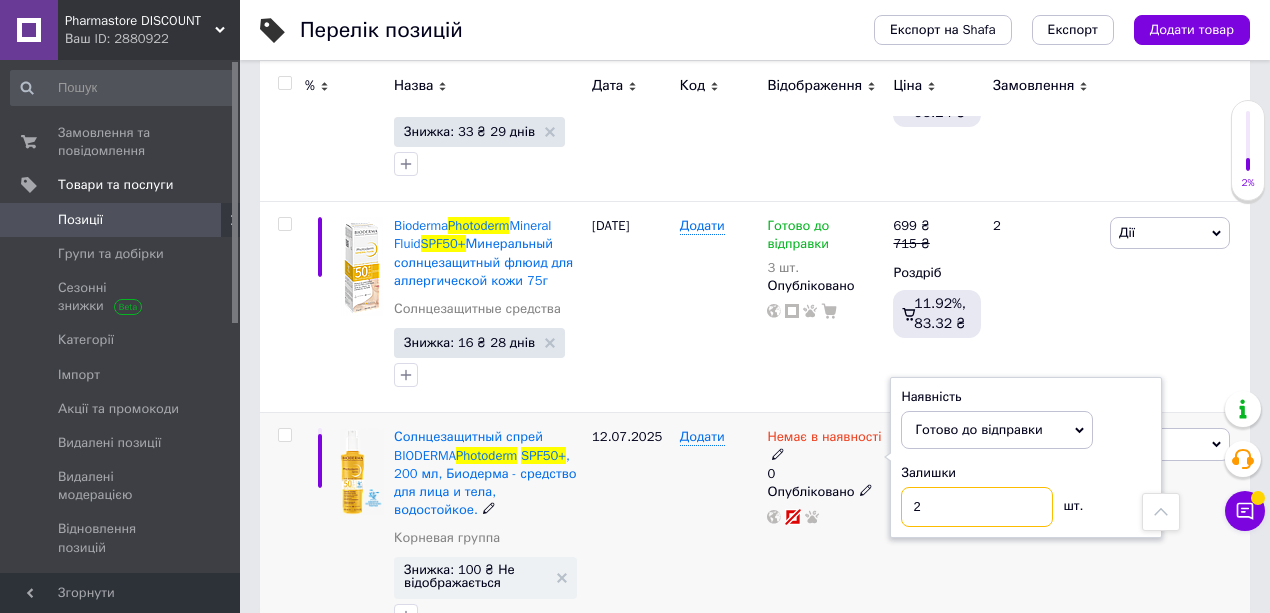 type on "2" 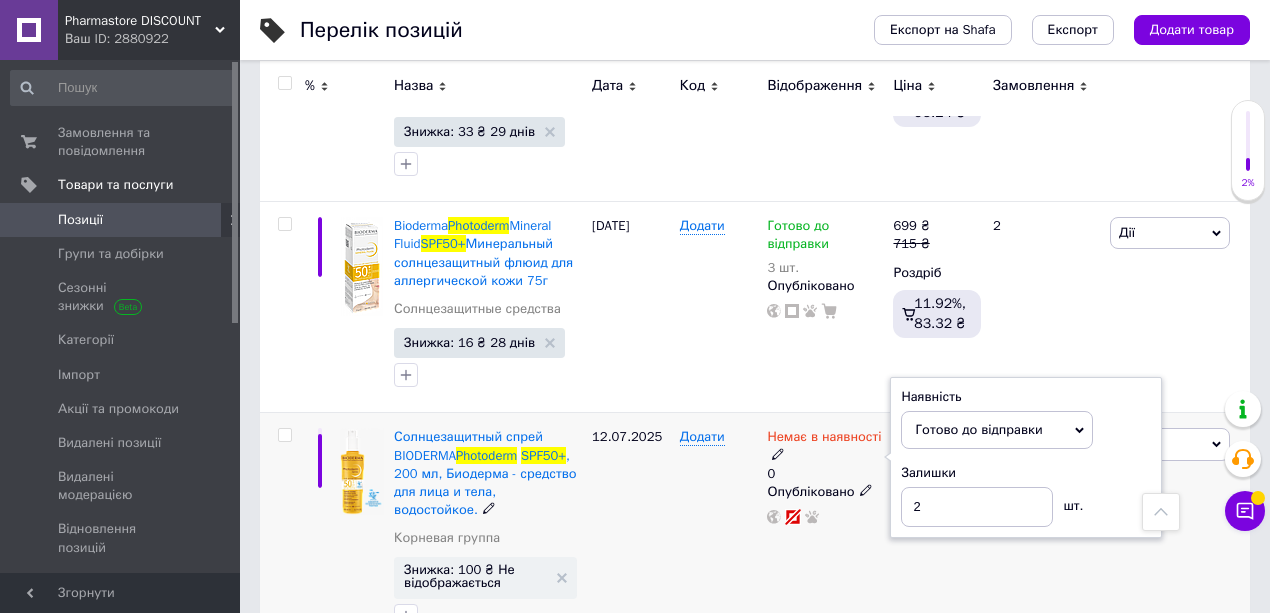 click on "890   ₴ Роздріб" at bounding box center (934, 533) 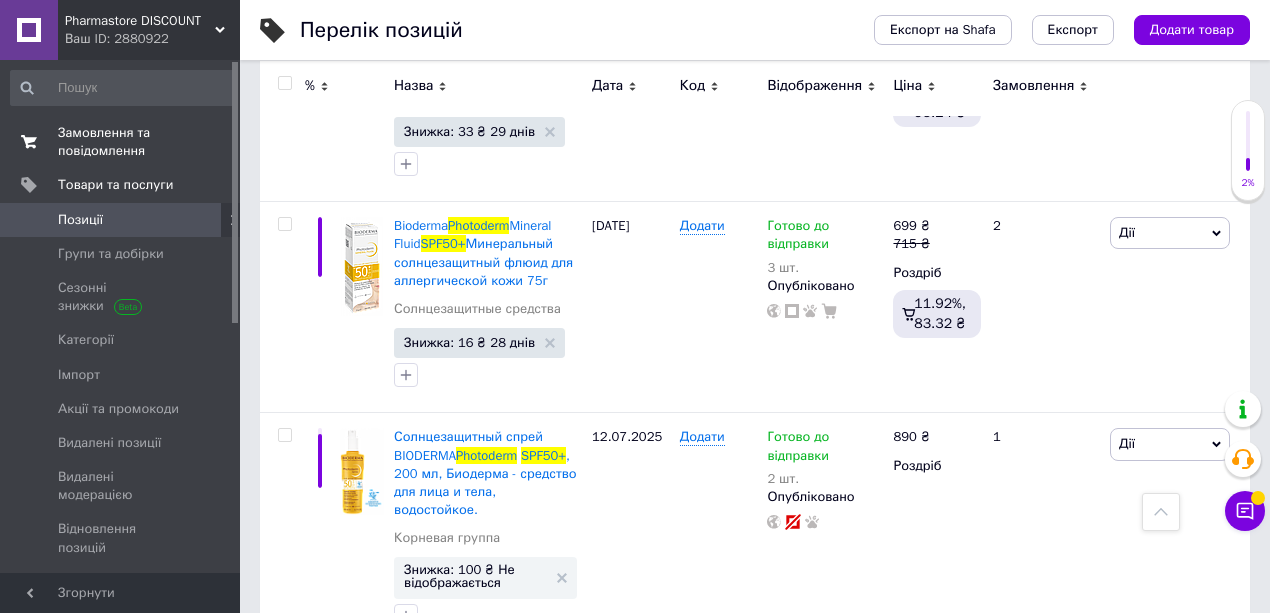 click on "Замовлення та повідомлення" at bounding box center [121, 142] 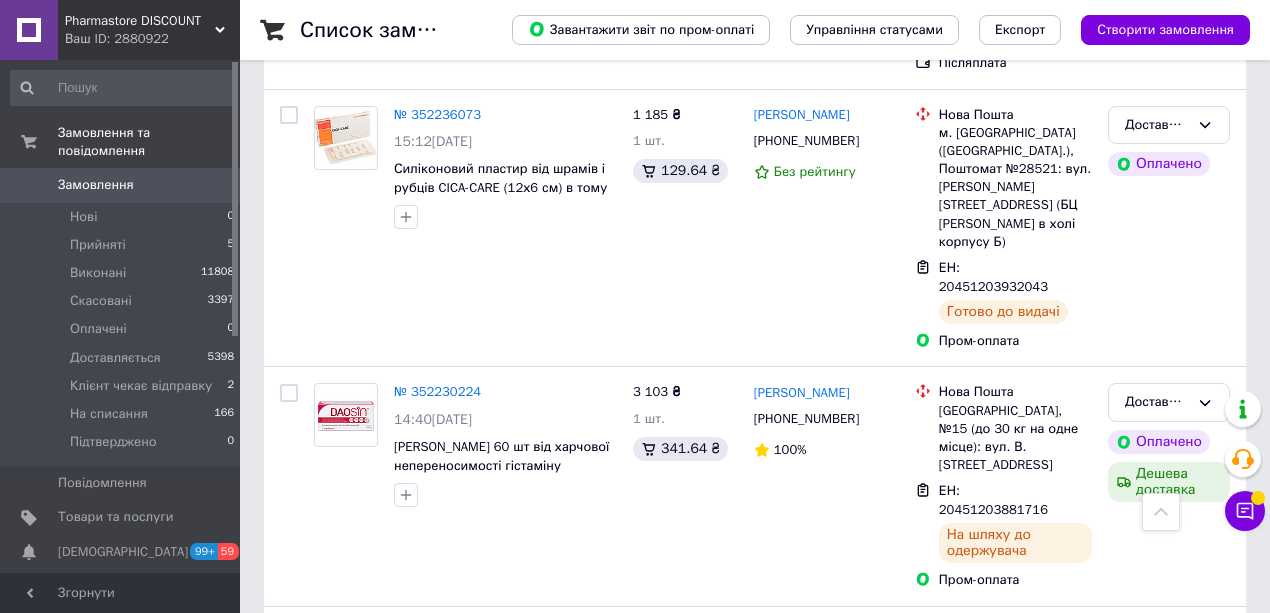 scroll, scrollTop: 4733, scrollLeft: 0, axis: vertical 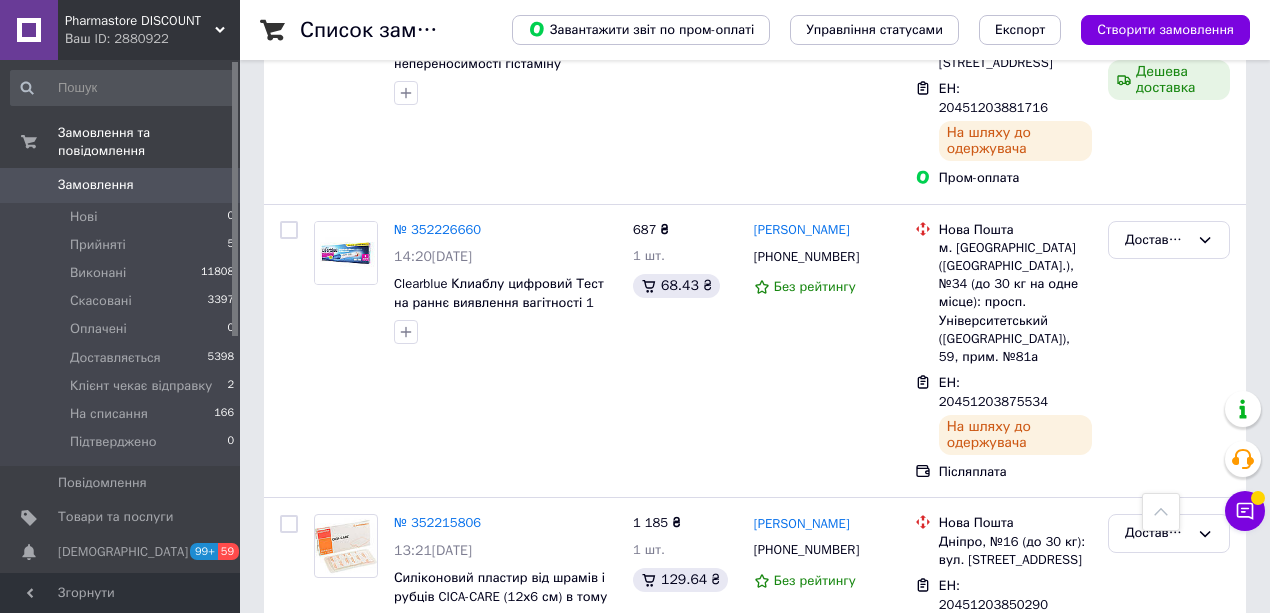 click on "Замовлення" at bounding box center [96, 185] 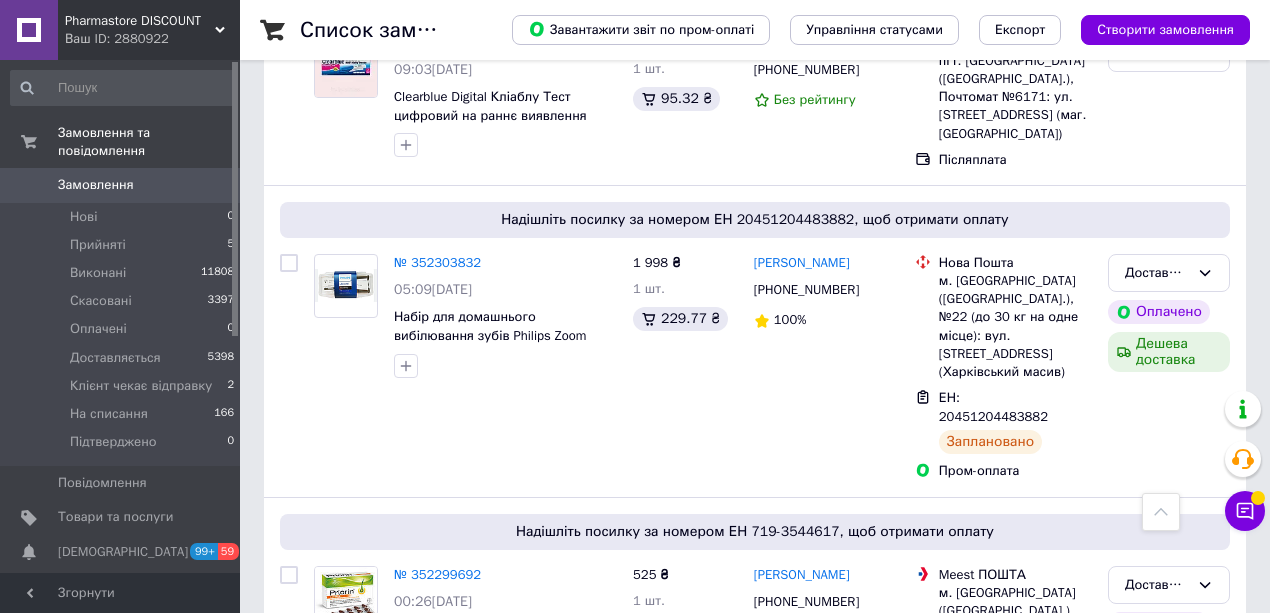 scroll, scrollTop: 3333, scrollLeft: 0, axis: vertical 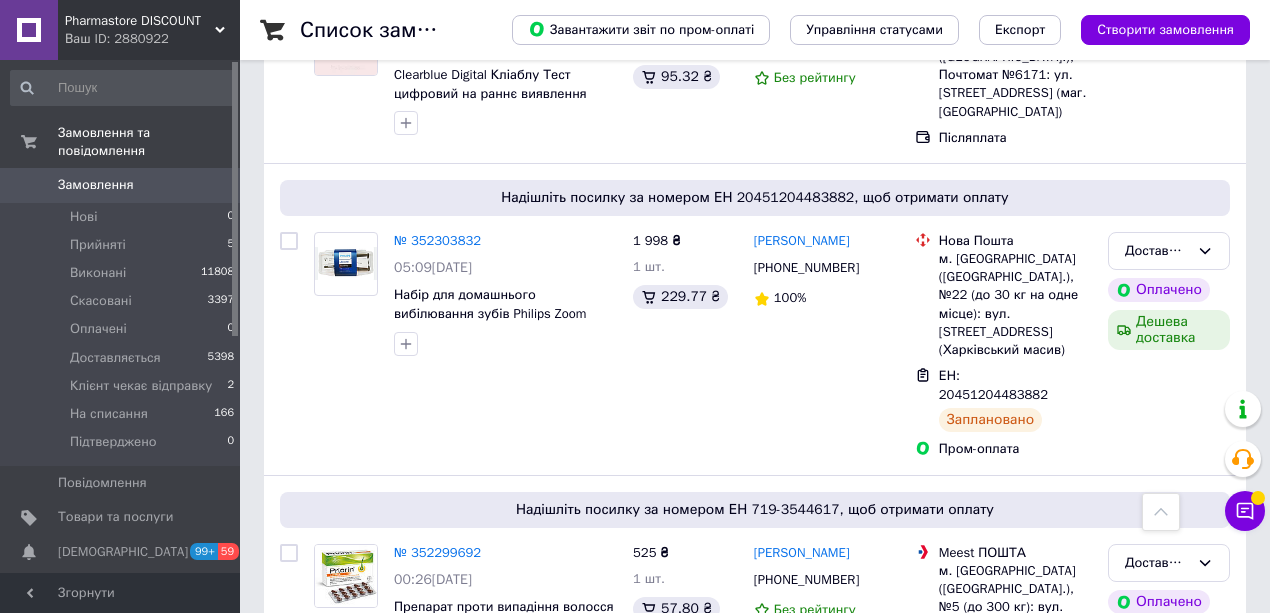 click on "Замовлення" at bounding box center [96, 185] 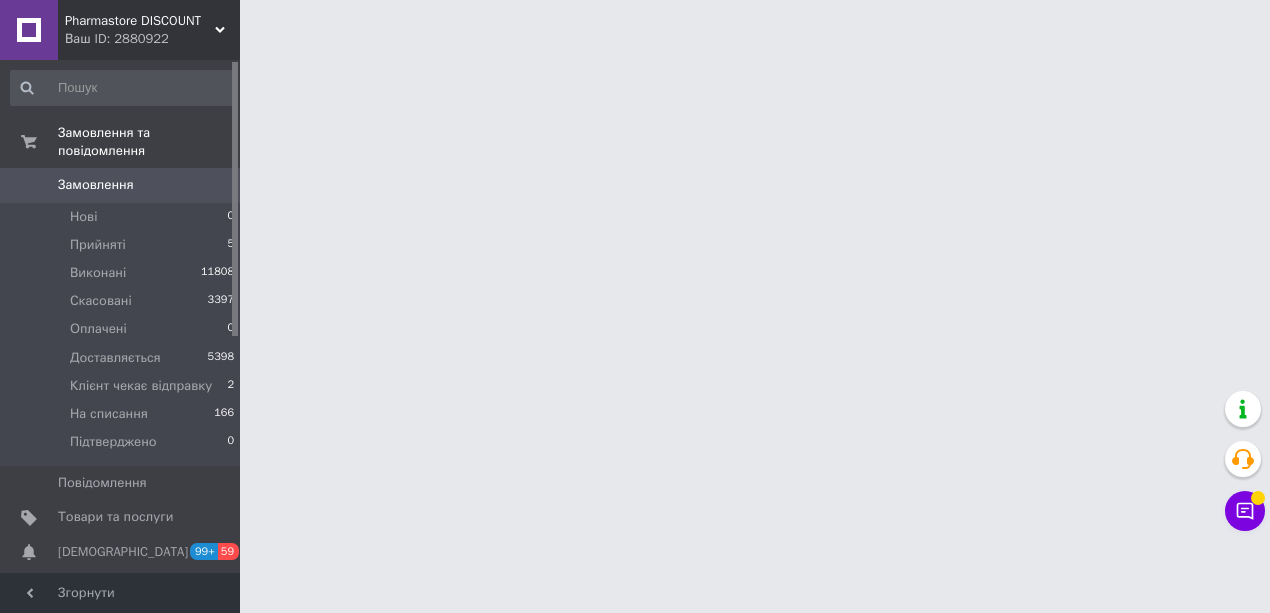 scroll, scrollTop: 0, scrollLeft: 0, axis: both 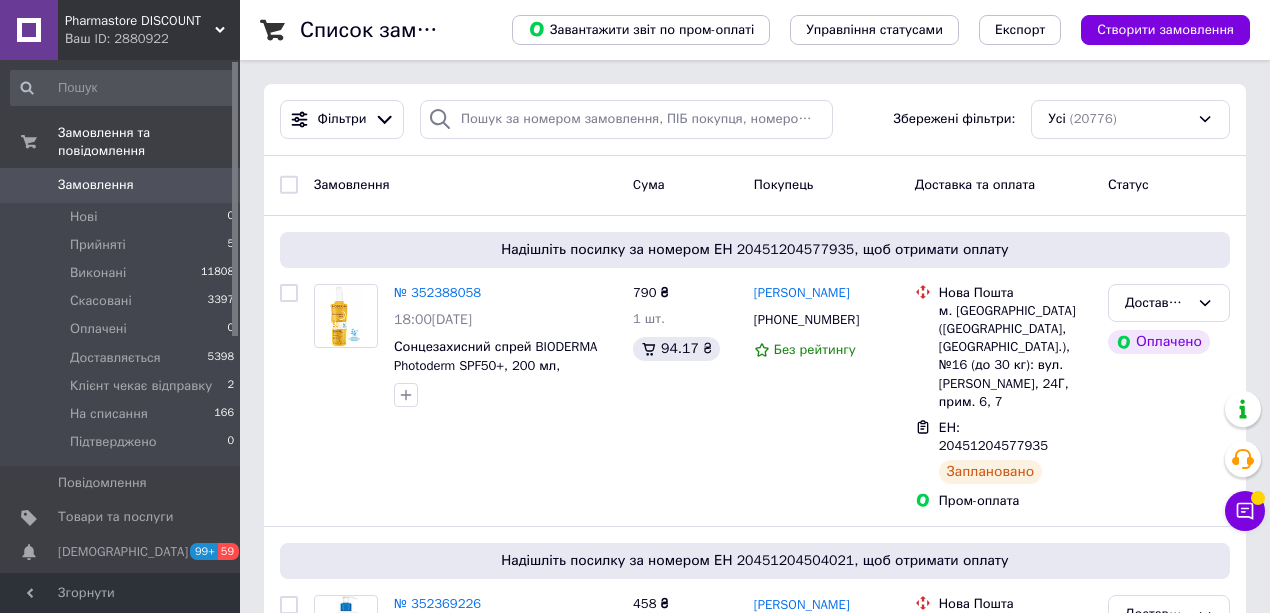 click on "Замовлення 0" at bounding box center (123, 185) 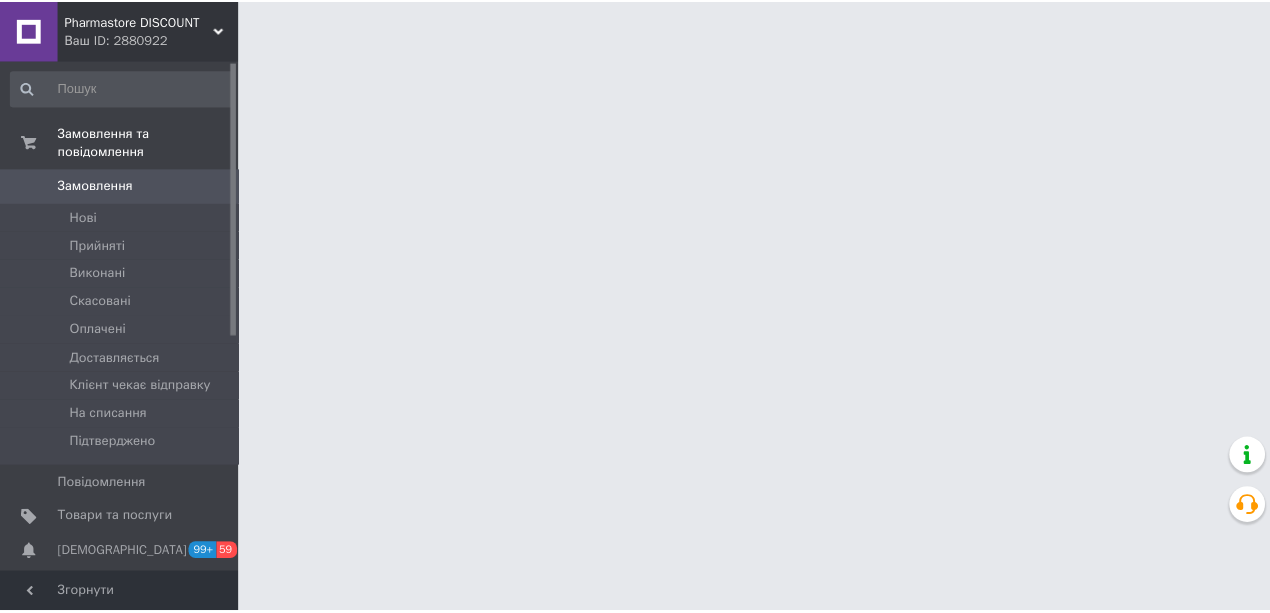 scroll, scrollTop: 0, scrollLeft: 0, axis: both 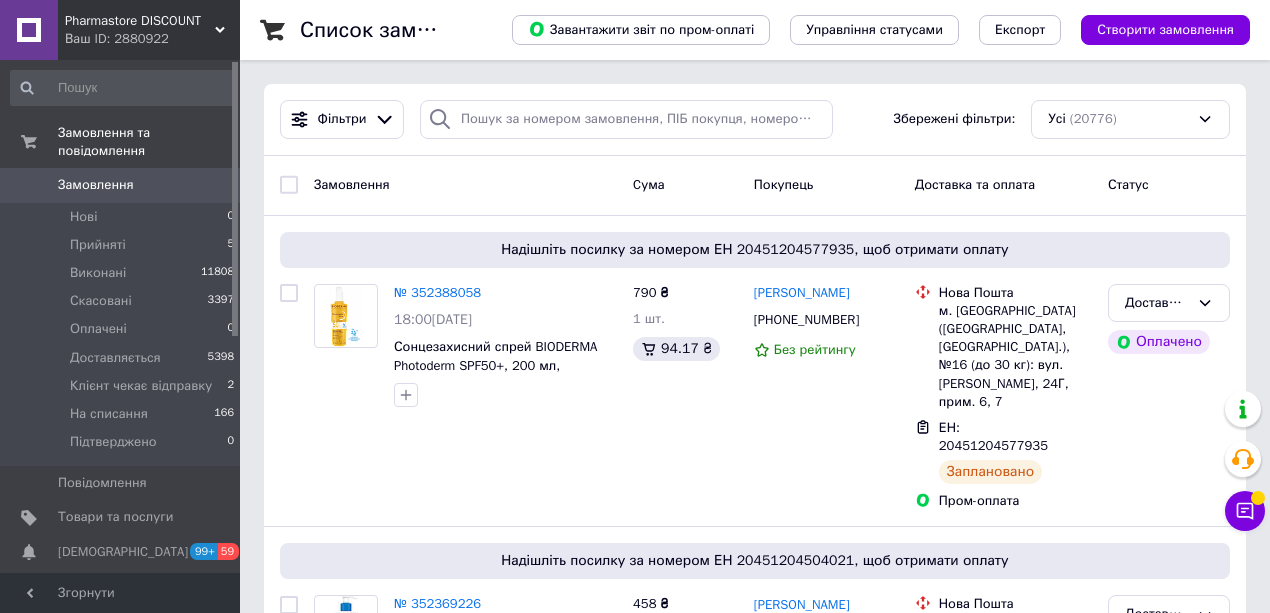 click 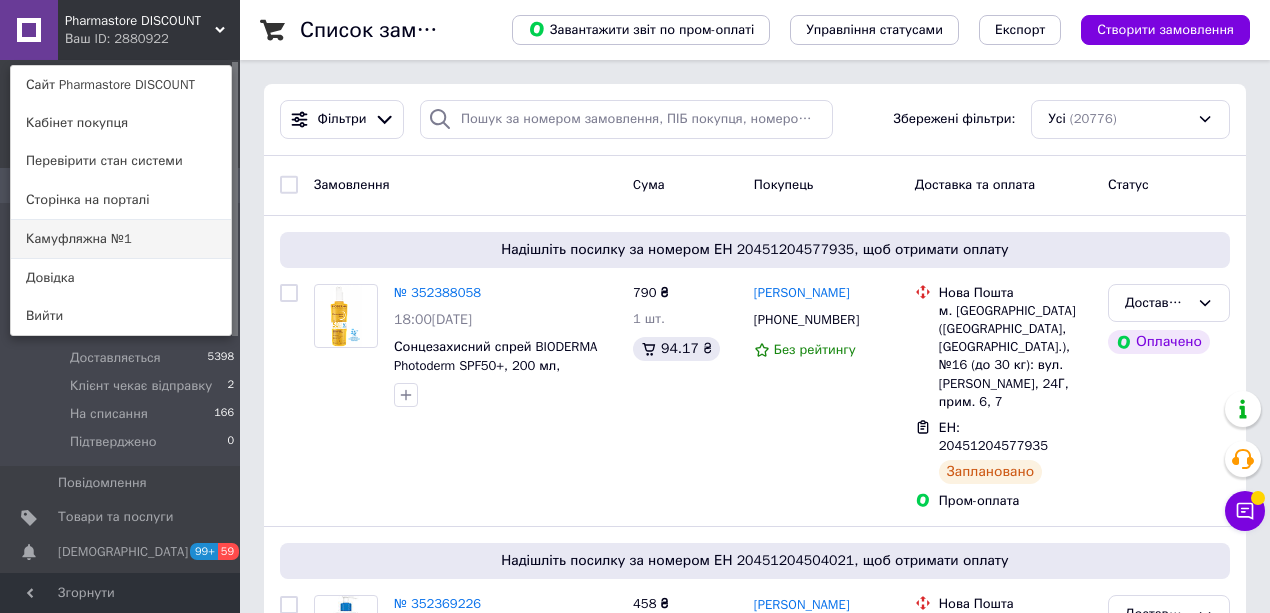 click on "Камуфляжна №1" at bounding box center (121, 239) 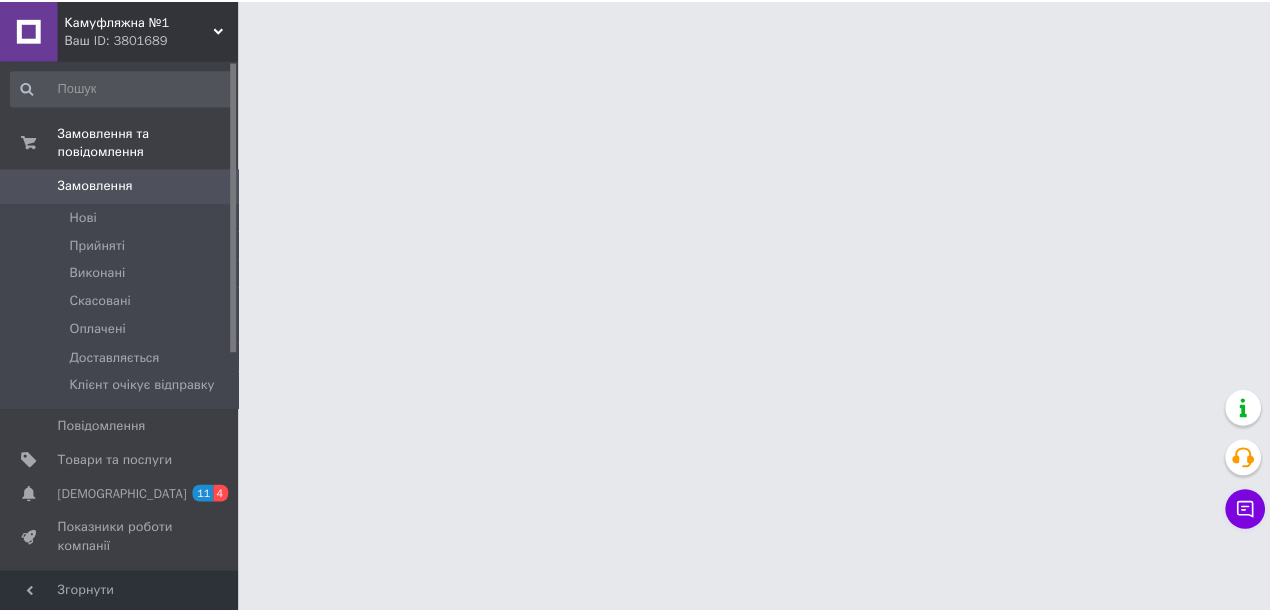 scroll, scrollTop: 0, scrollLeft: 0, axis: both 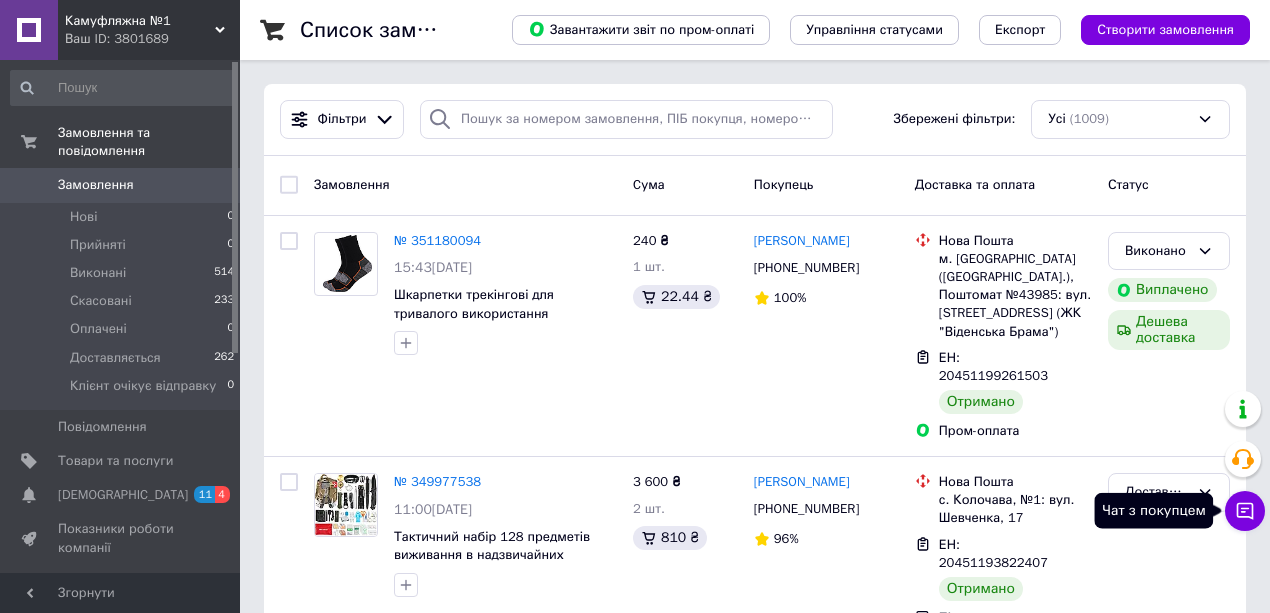 click on "Чат з покупцем" at bounding box center (1245, 511) 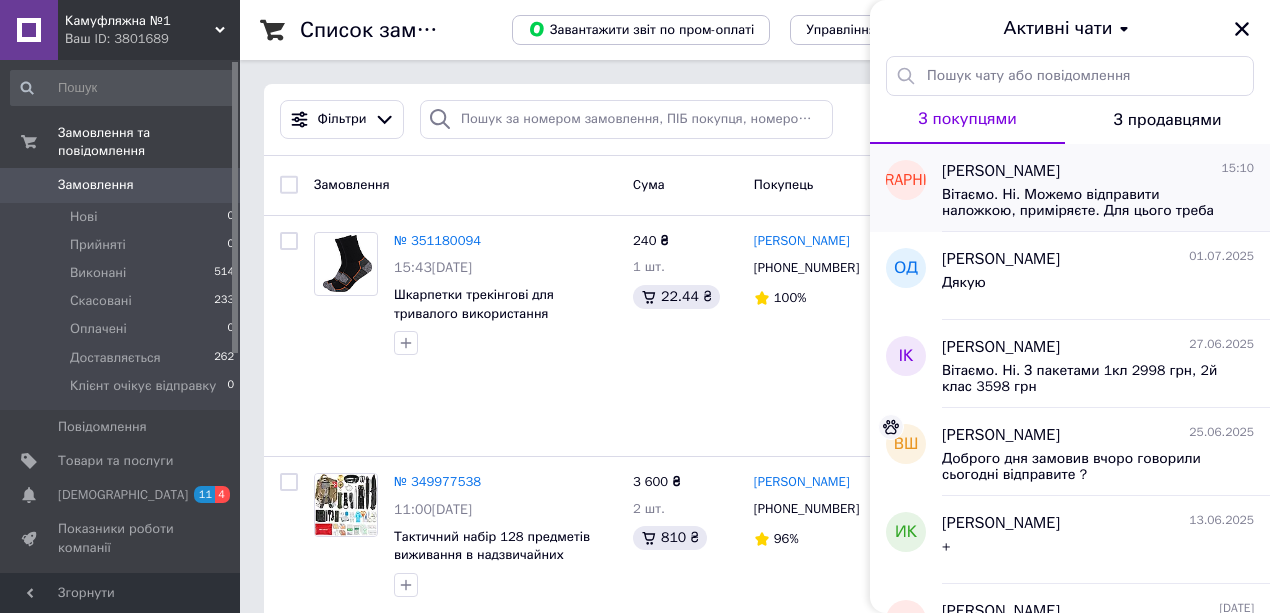 click on "Анна Шевельова" at bounding box center (1001, 171) 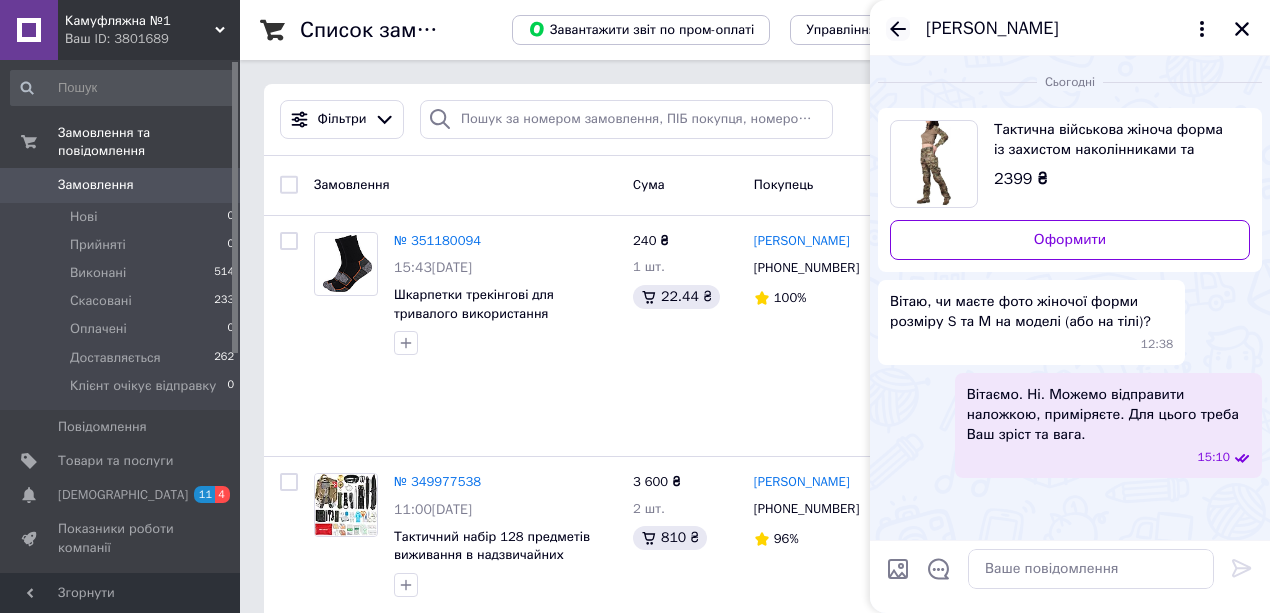 click 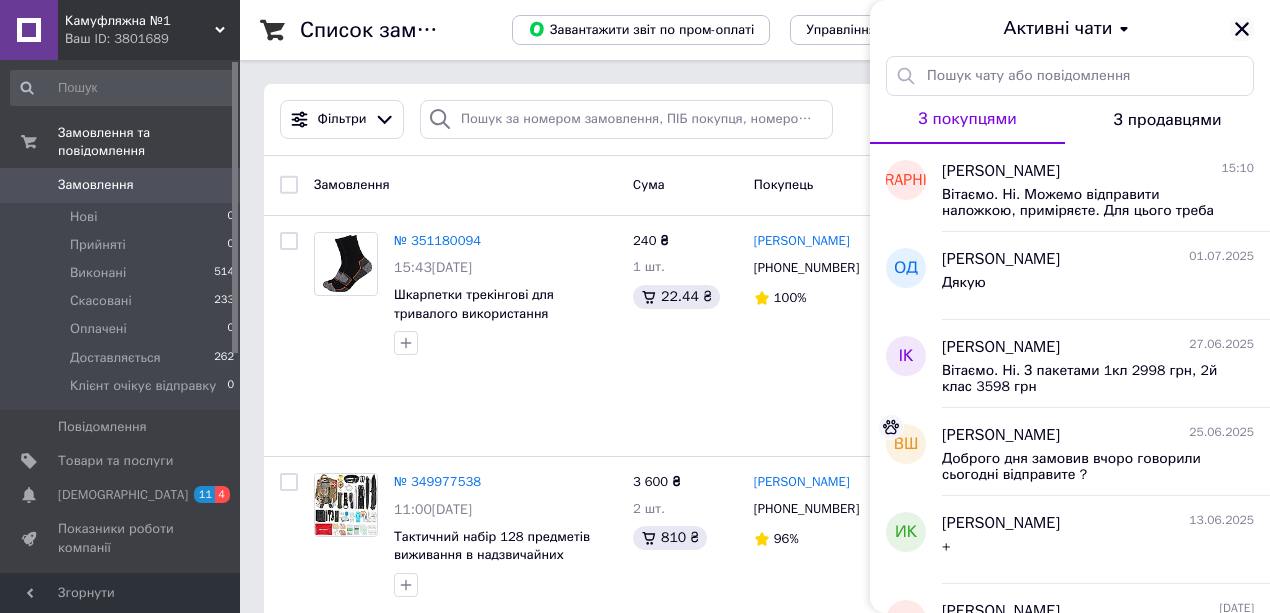 click at bounding box center (1242, 29) 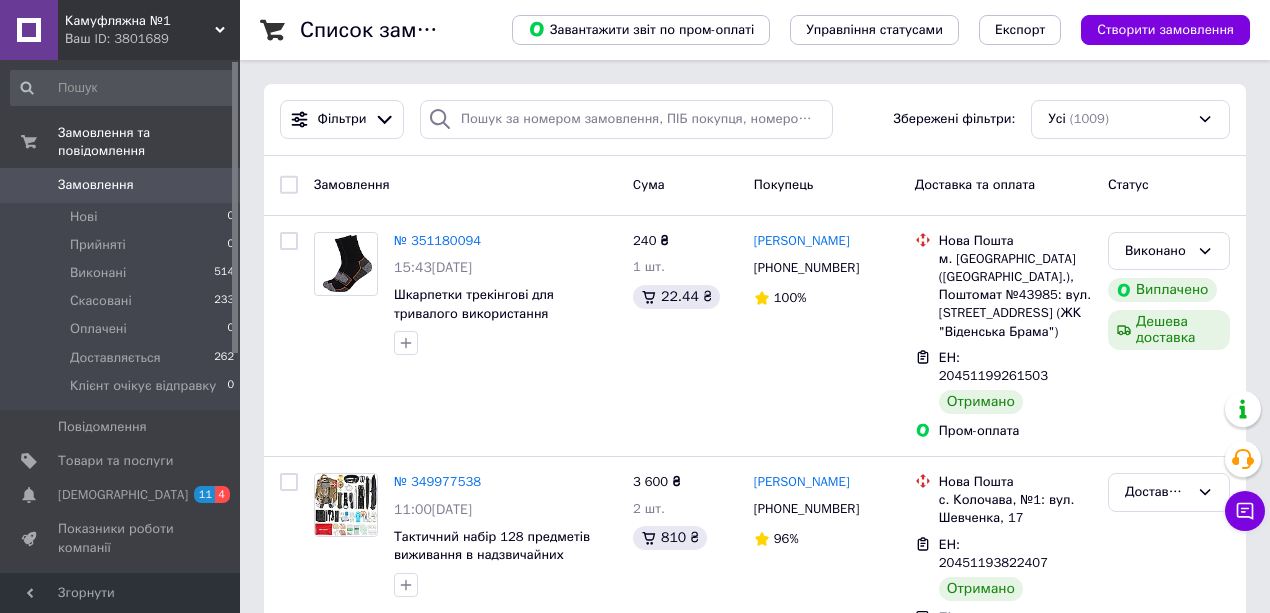 click on "Камуфляжна №1 Ваш ID: 3801689" at bounding box center (149, 30) 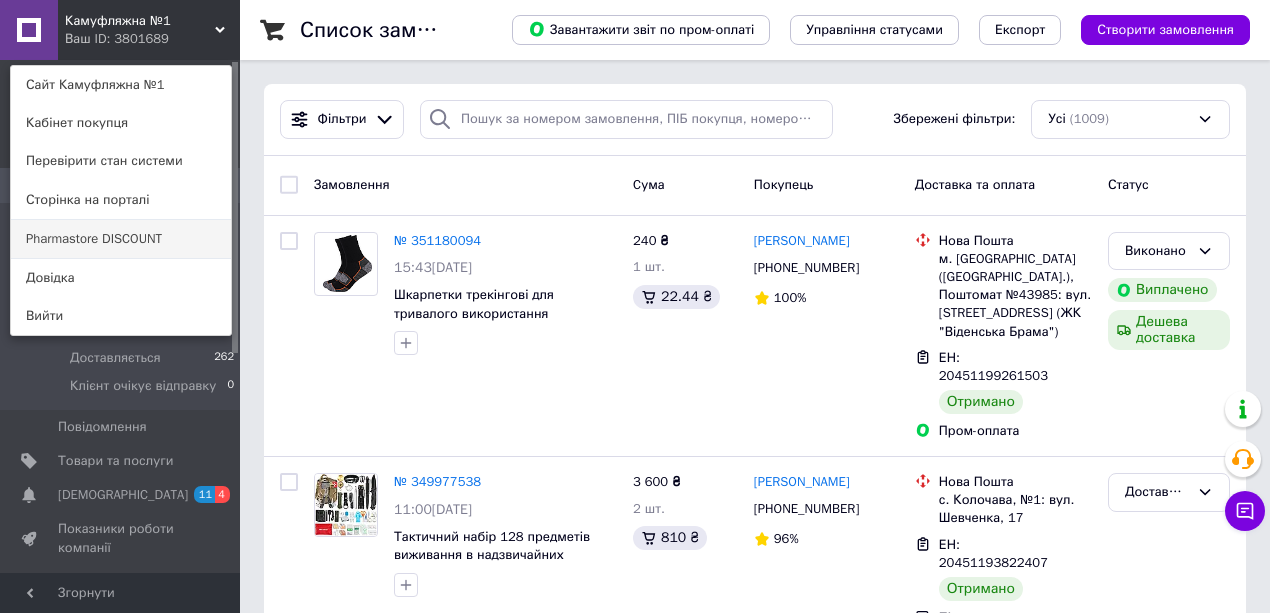 click on "Pharmastore DISCOUNT" at bounding box center (121, 239) 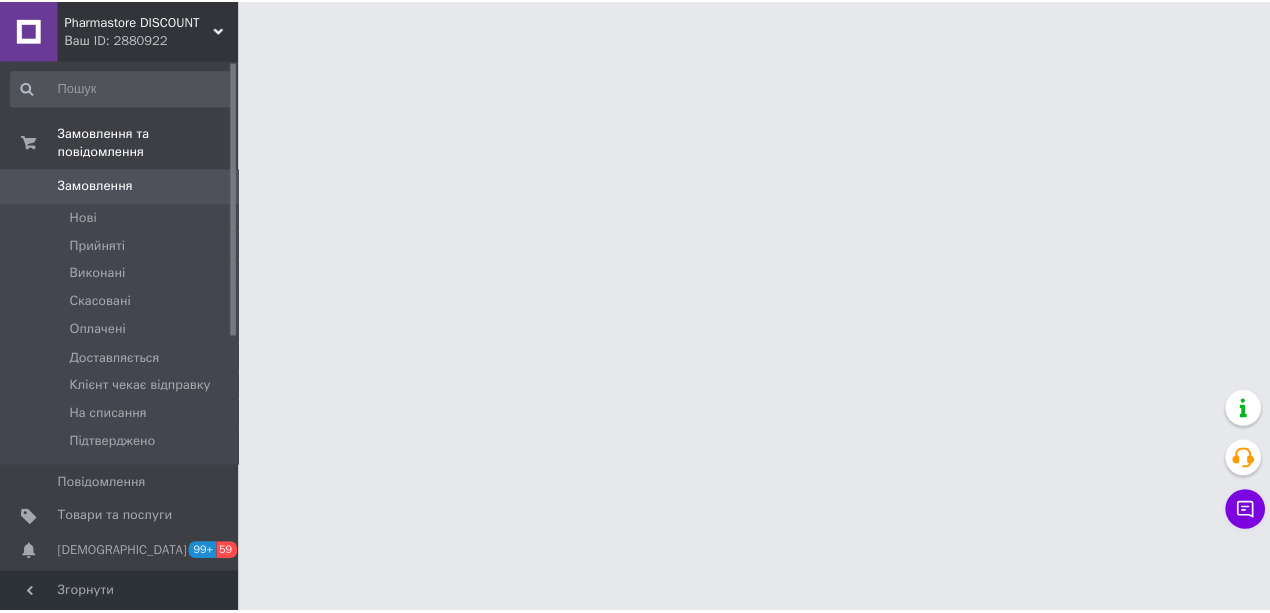 scroll, scrollTop: 0, scrollLeft: 0, axis: both 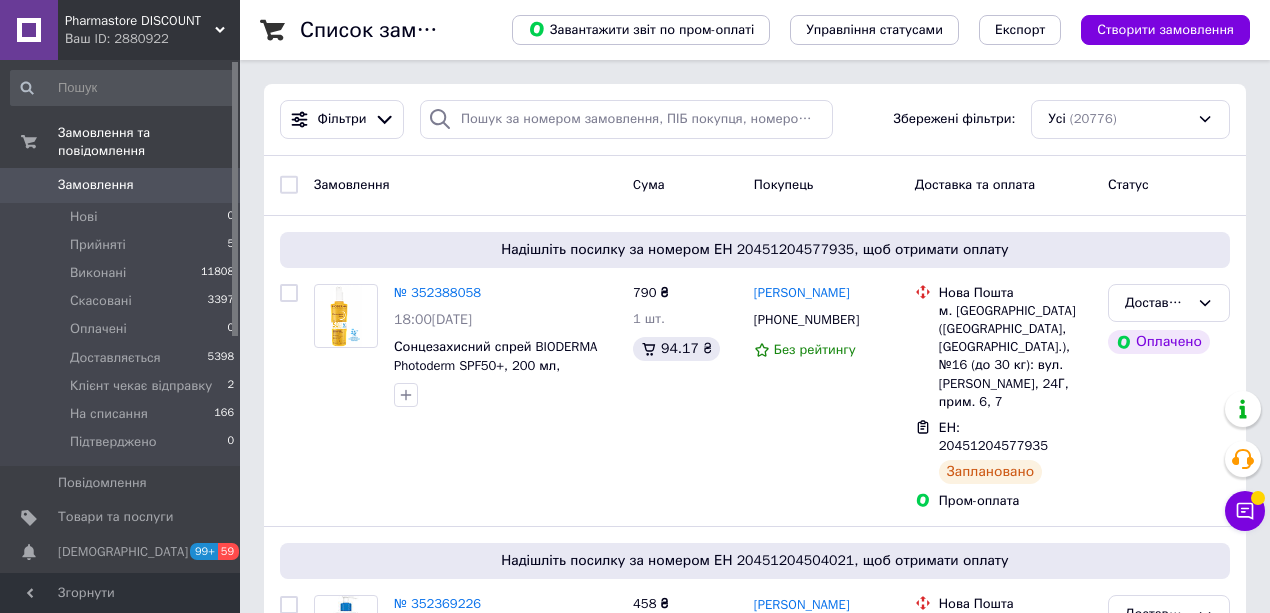 click on "Замовлення" at bounding box center (121, 185) 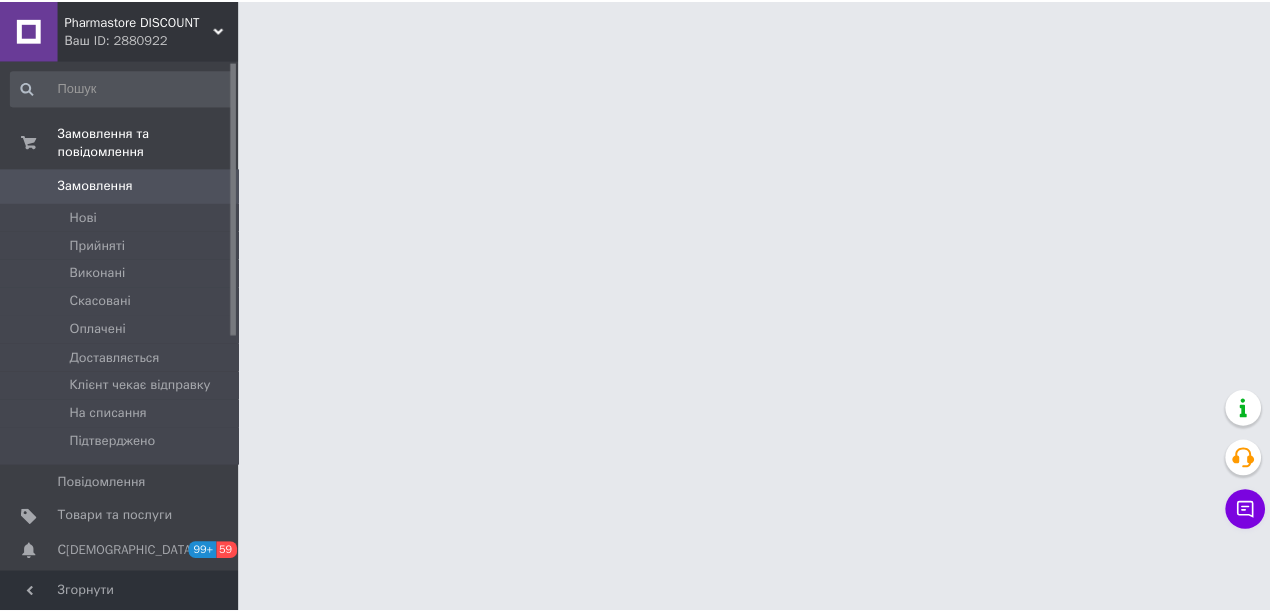 scroll, scrollTop: 0, scrollLeft: 0, axis: both 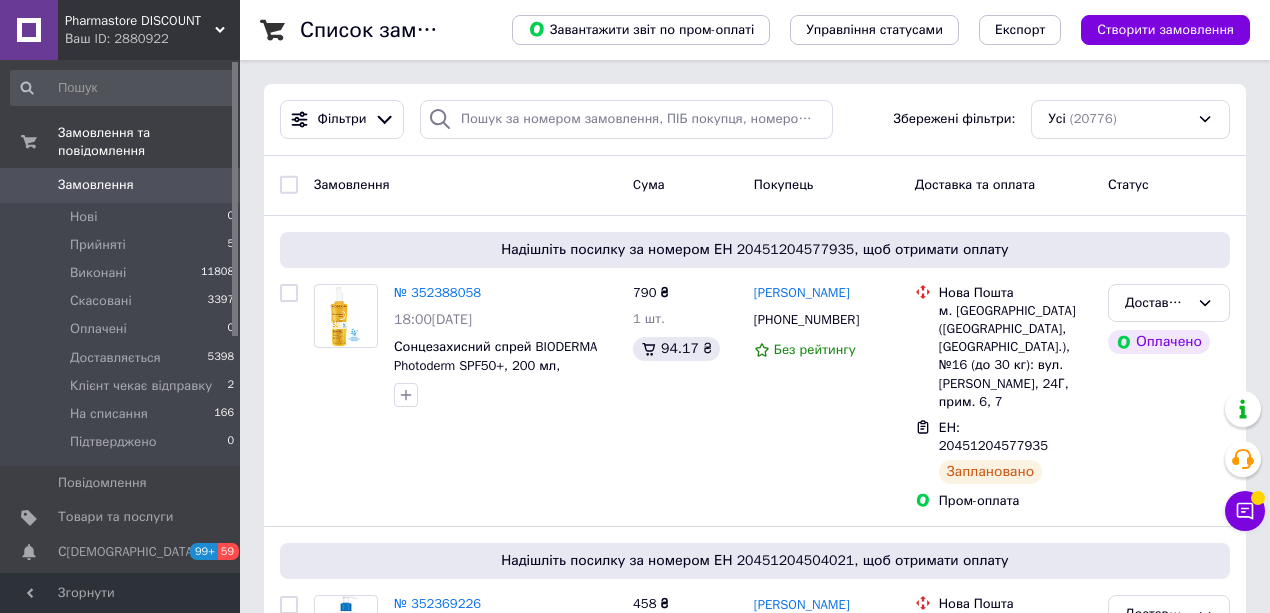 click on "Замовлення" at bounding box center (96, 185) 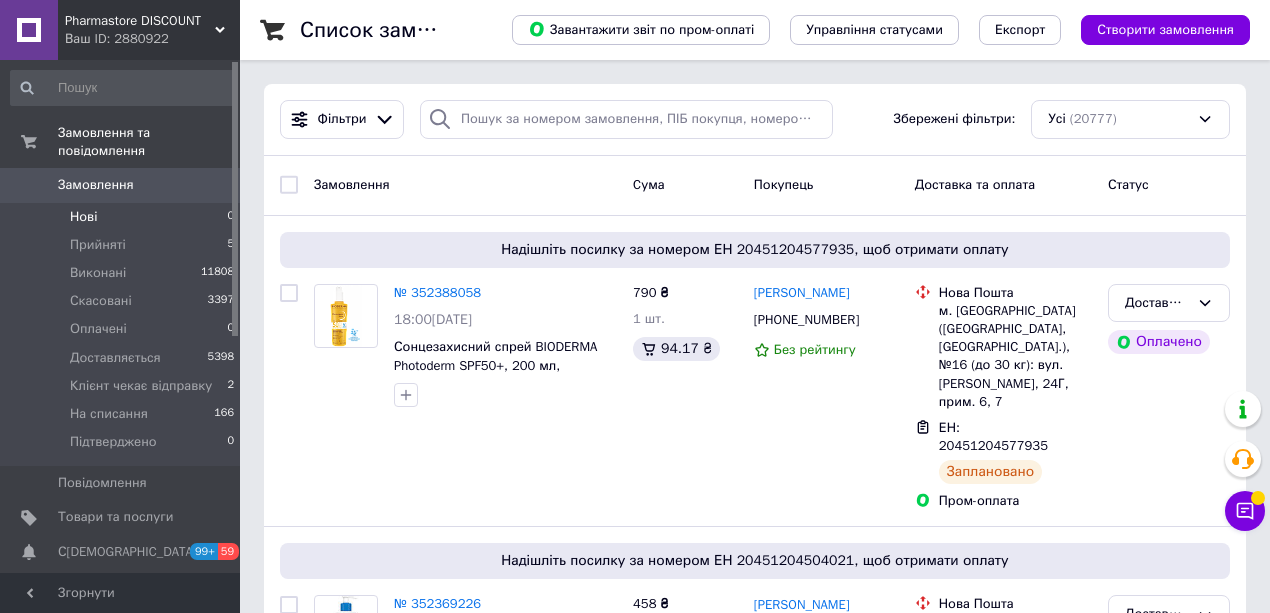 click on "Нові 0" at bounding box center [123, 217] 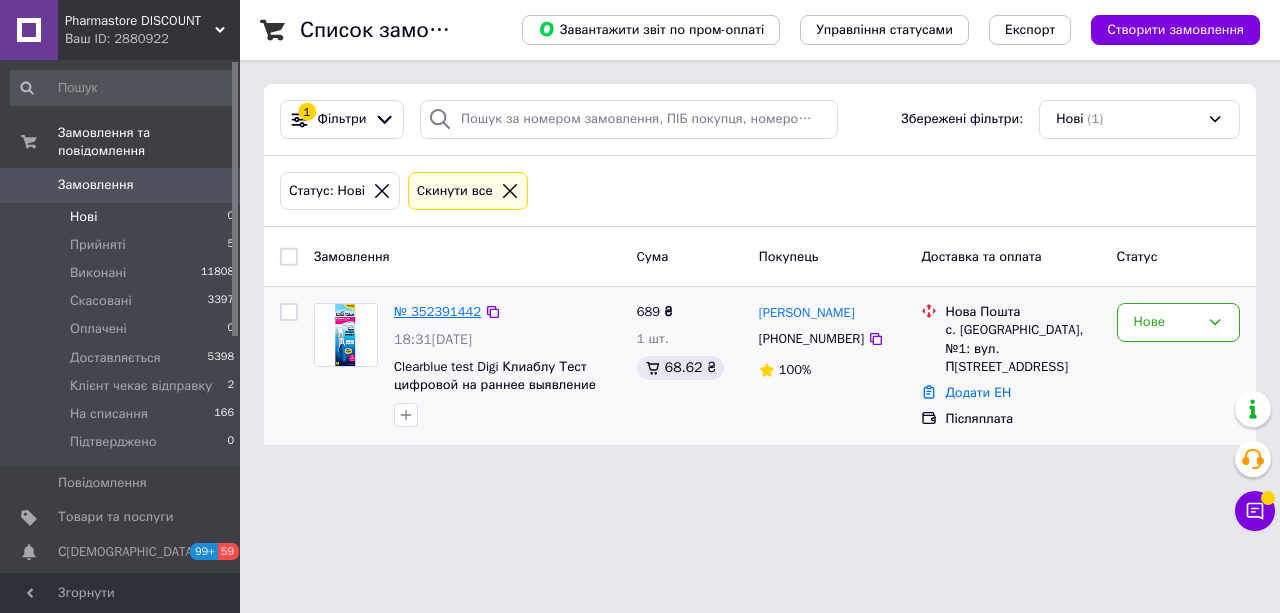 click on "№ 352391442" at bounding box center (437, 311) 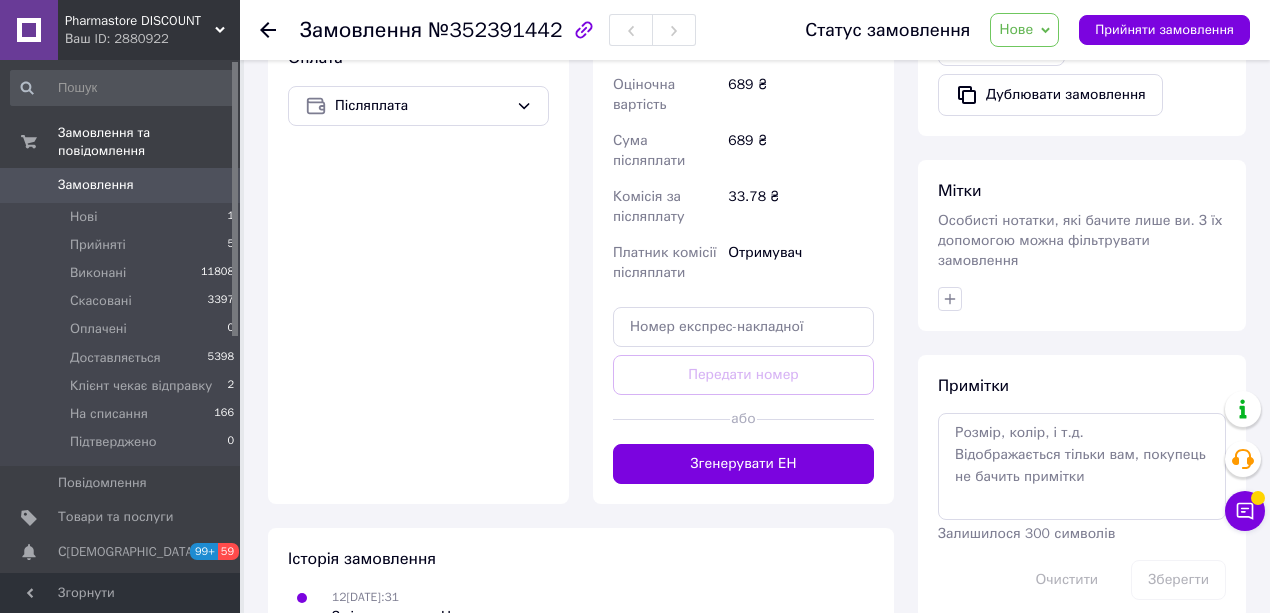 scroll, scrollTop: 828, scrollLeft: 0, axis: vertical 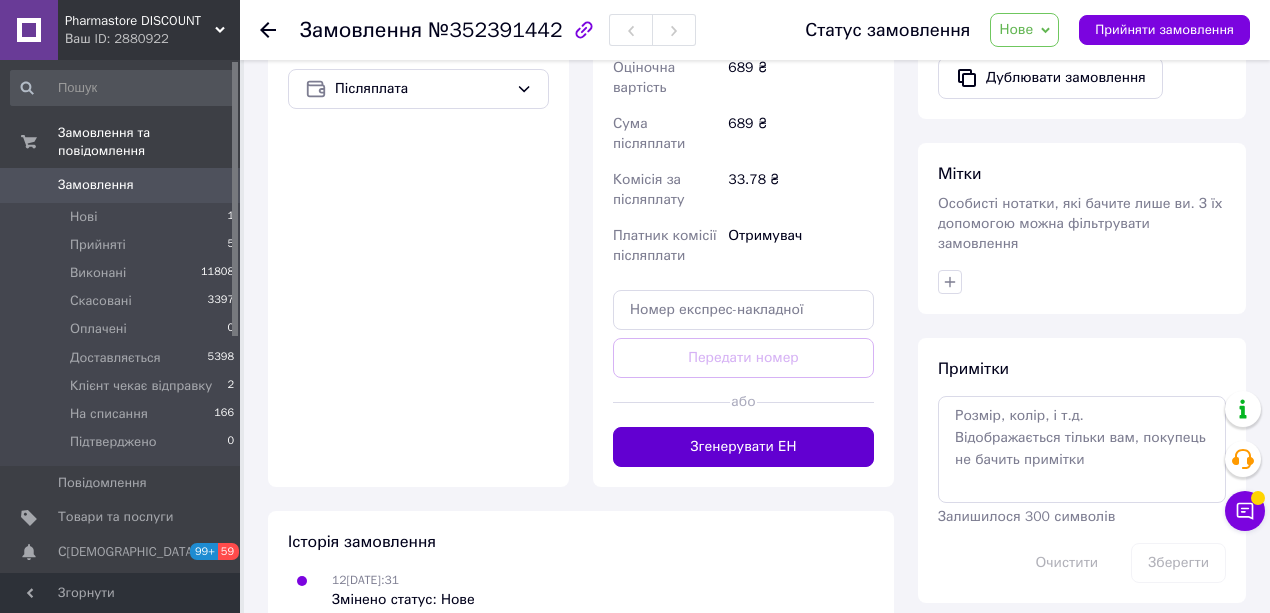 click on "Згенерувати ЕН" at bounding box center [743, 447] 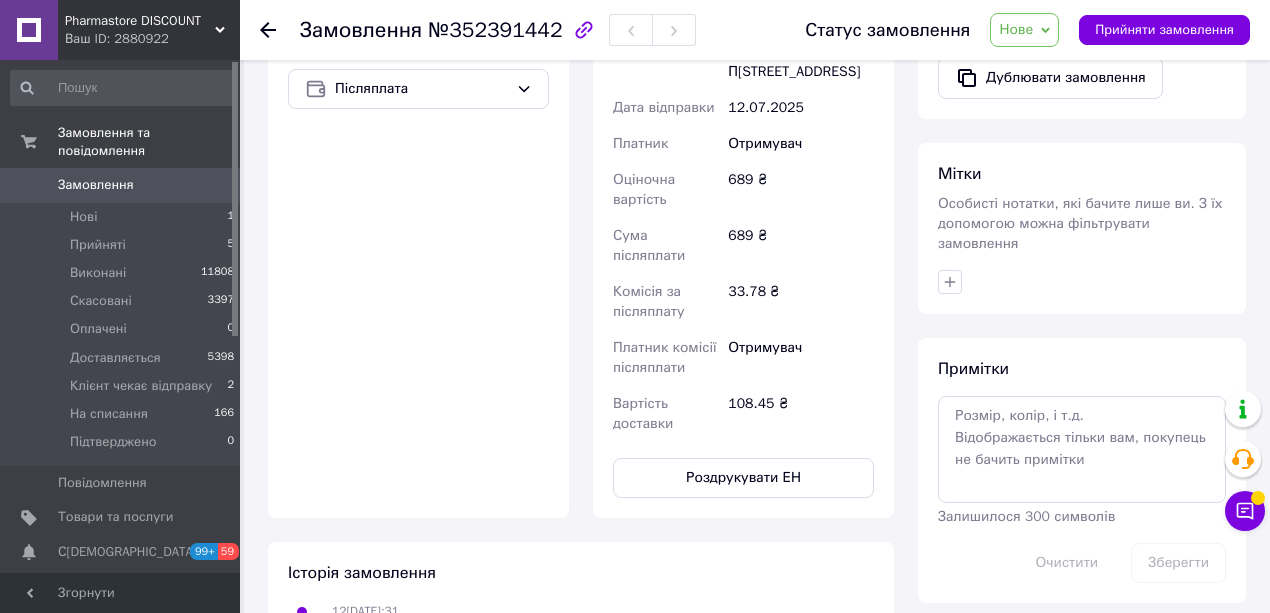 click on "Нове" at bounding box center (1024, 30) 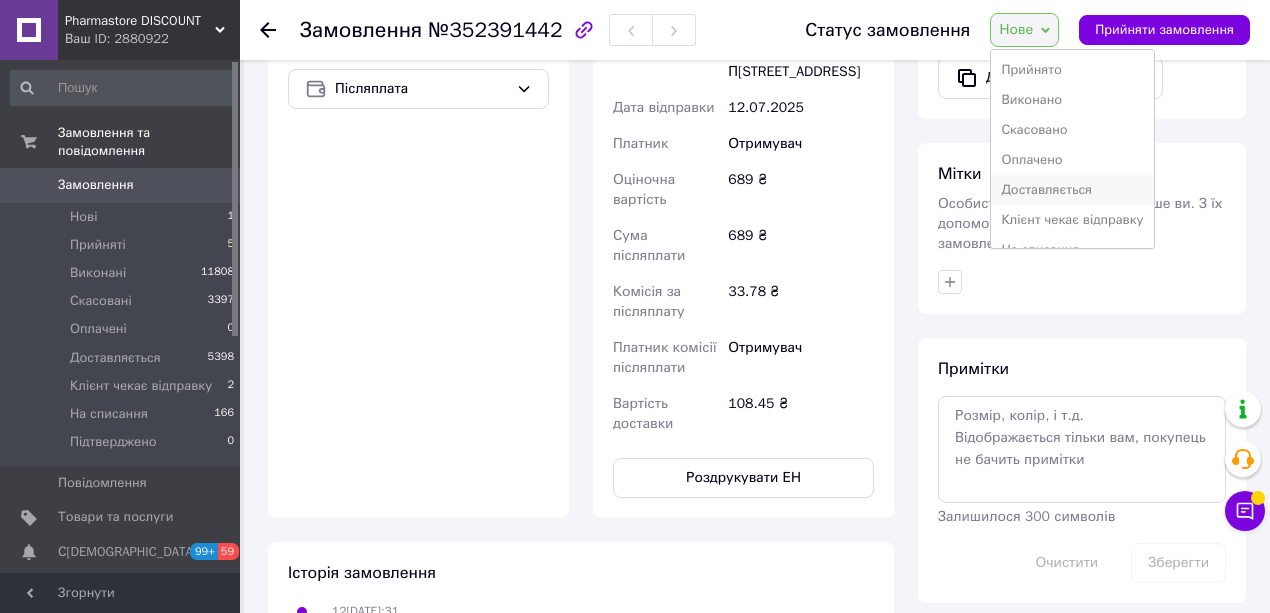 click on "Доставляється" at bounding box center [1072, 190] 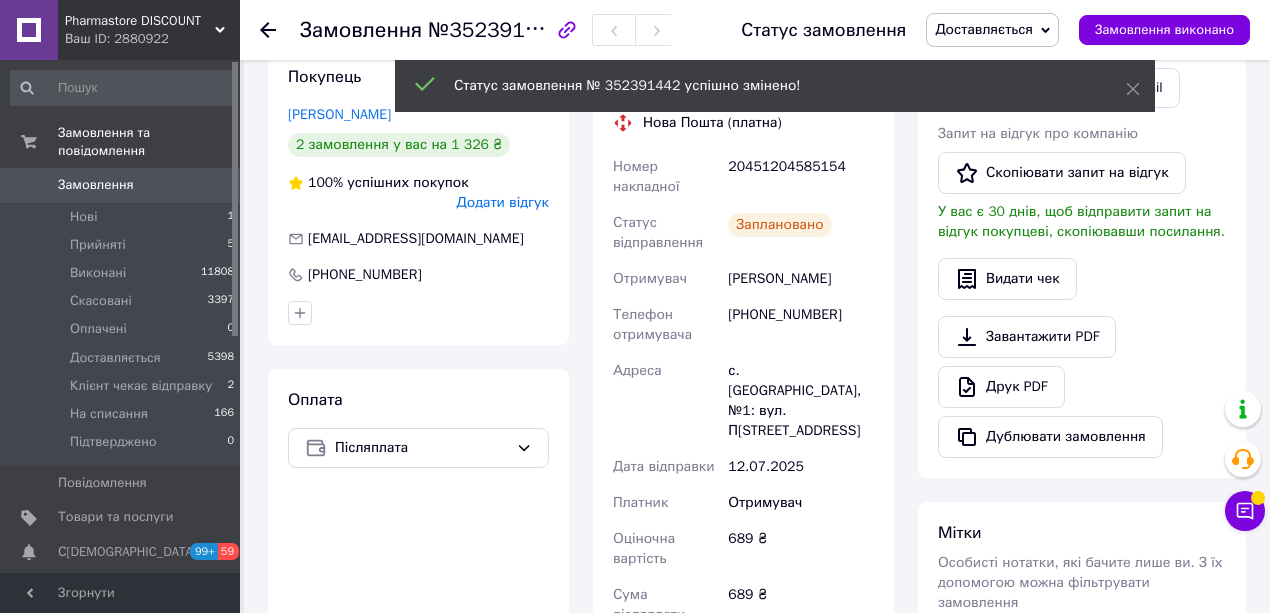 scroll, scrollTop: 428, scrollLeft: 0, axis: vertical 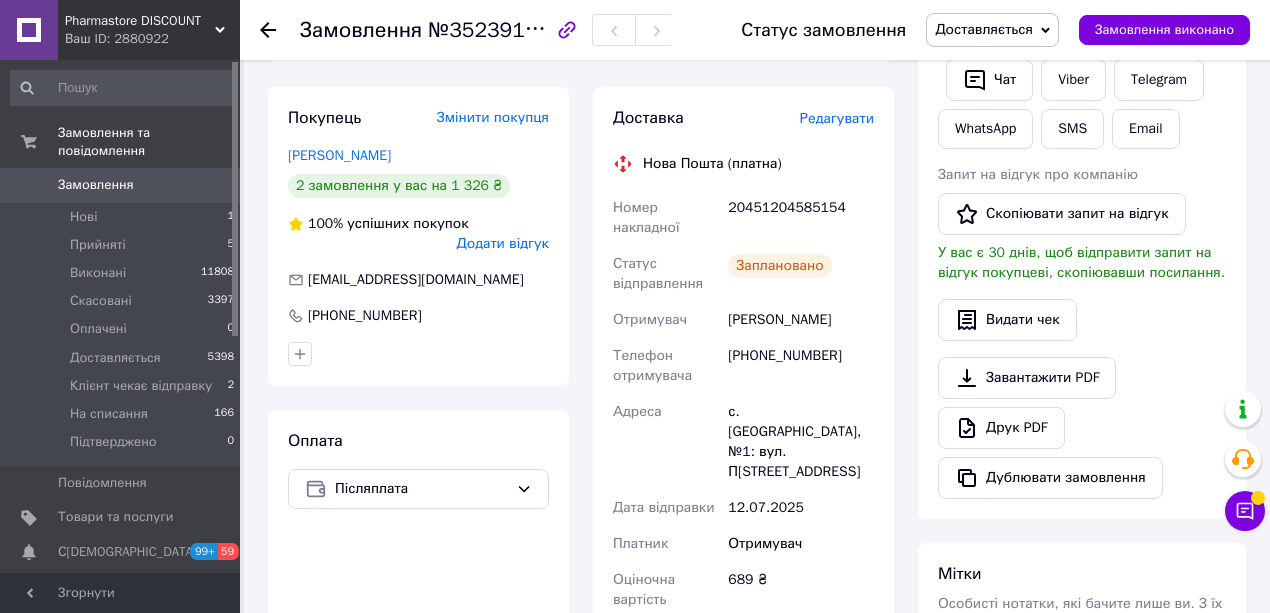 click on "Замовлення" at bounding box center [96, 185] 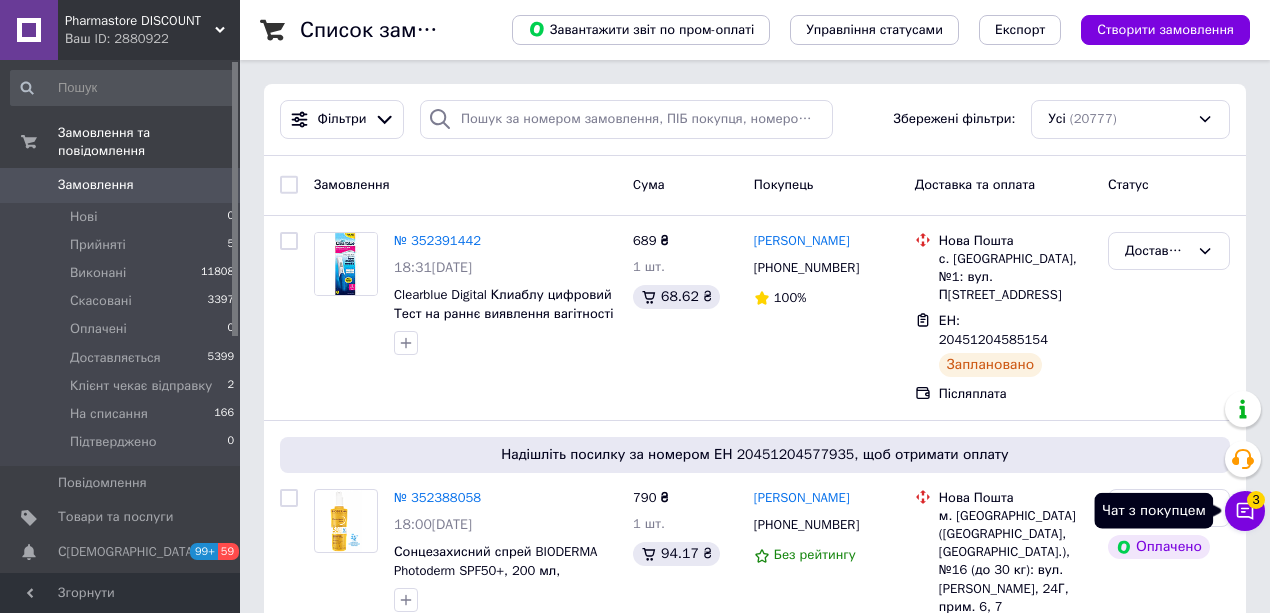 click on "Чат з покупцем 3" at bounding box center [1245, 511] 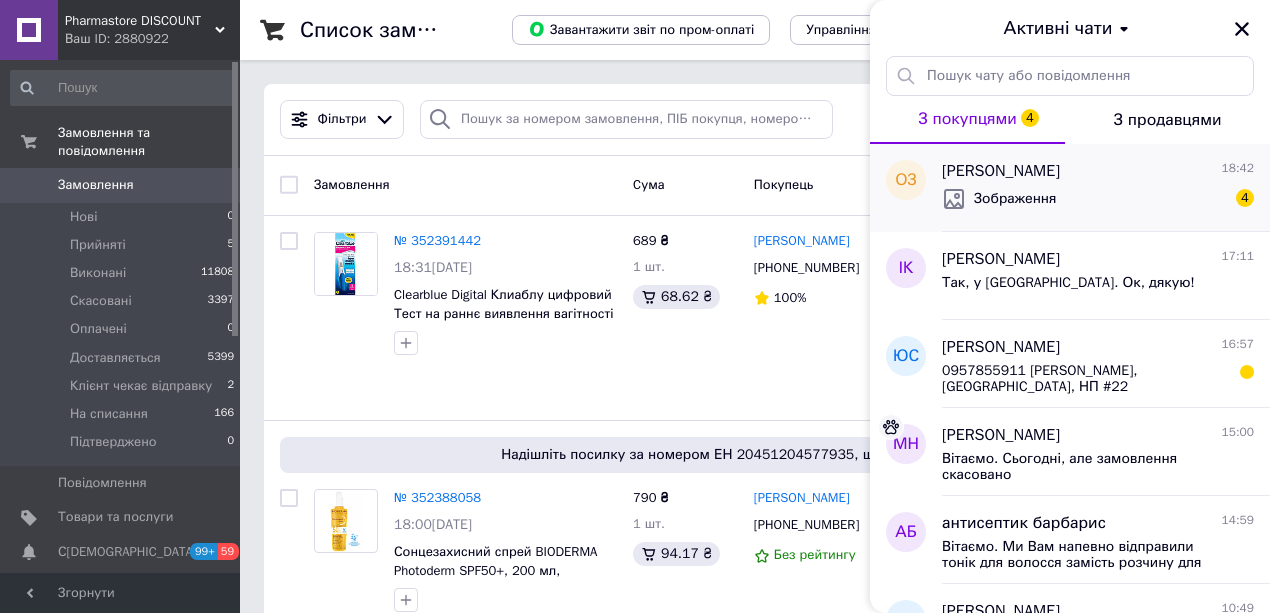click on "Зображення 4" at bounding box center [1098, 199] 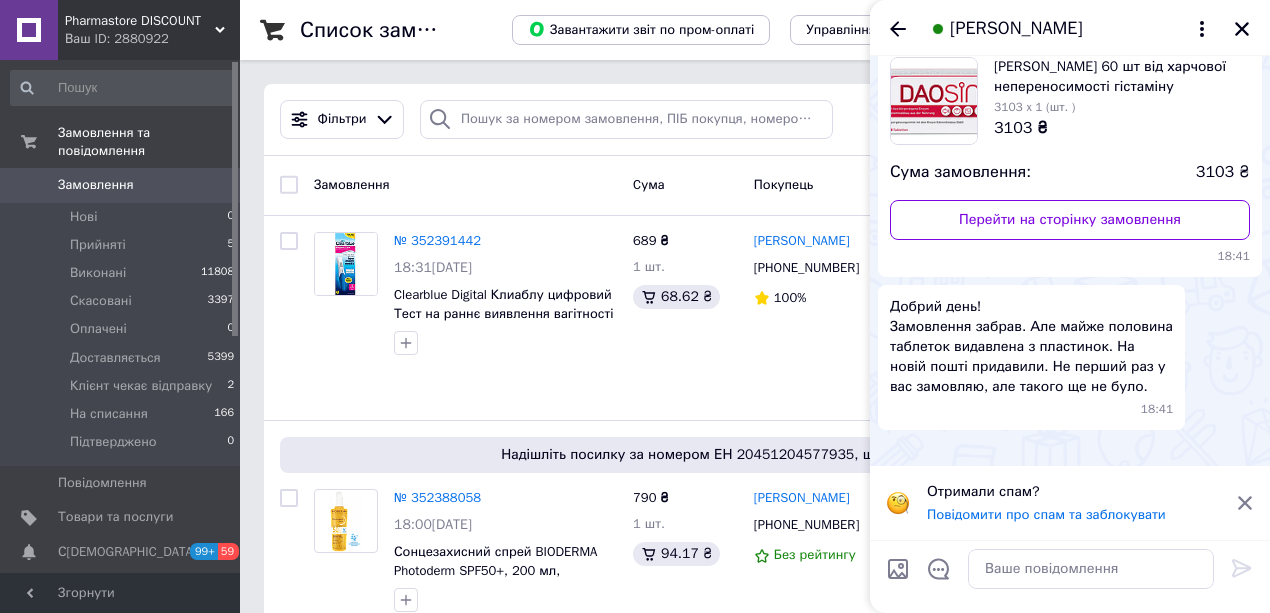 scroll, scrollTop: 746, scrollLeft: 0, axis: vertical 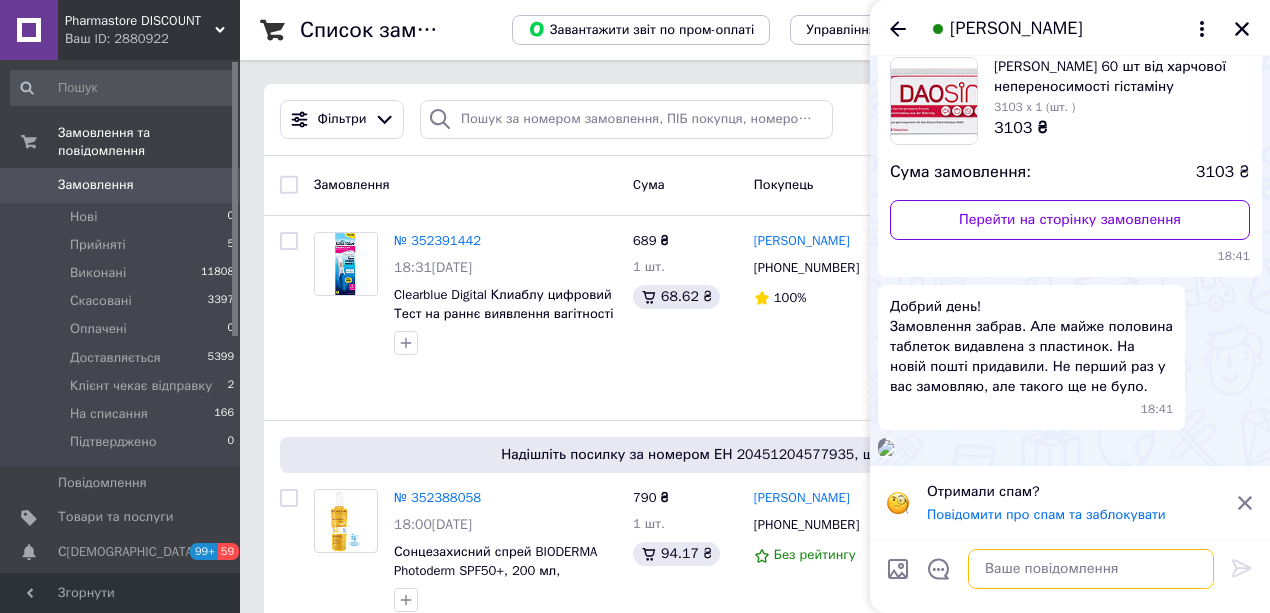 click at bounding box center [1091, 569] 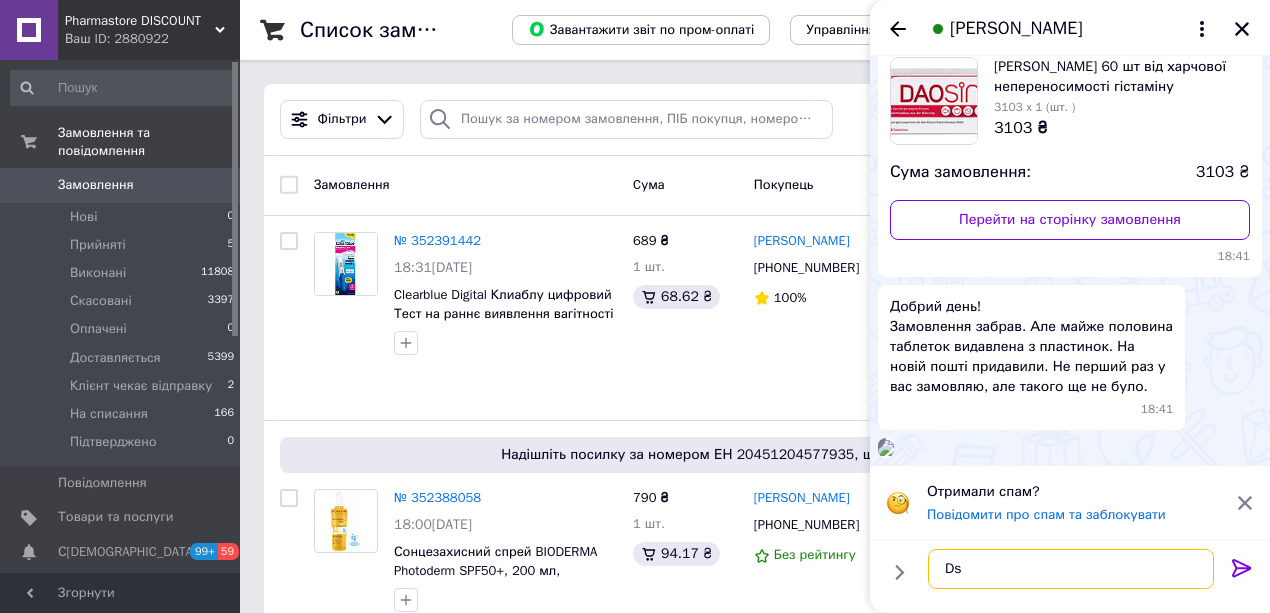 type on "D" 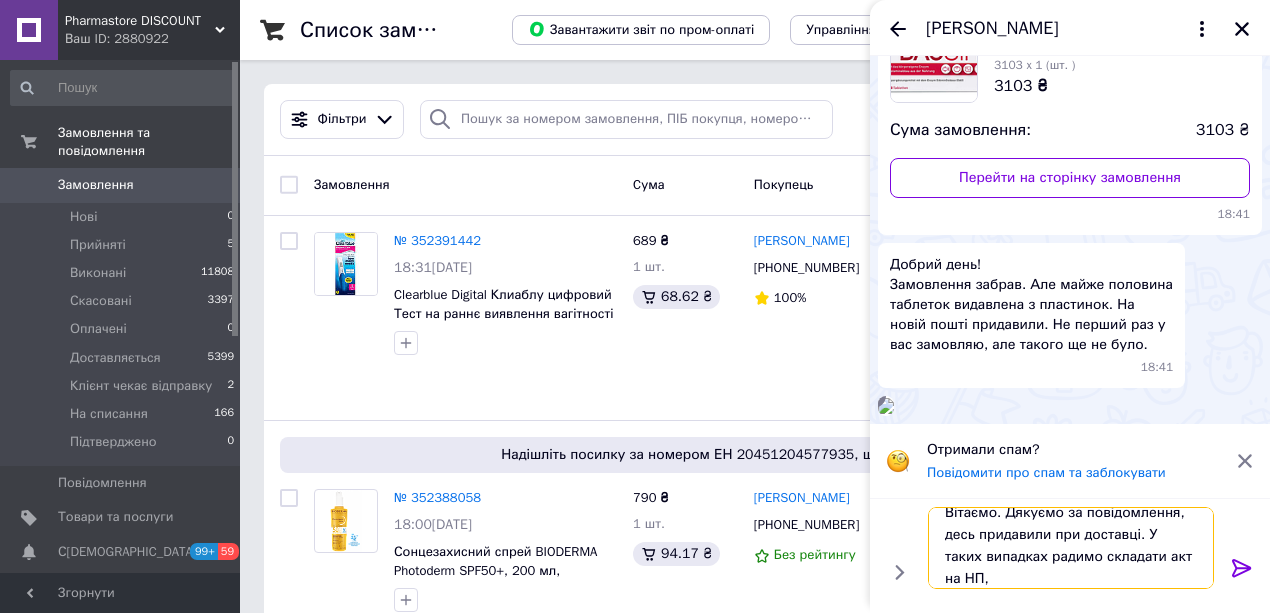 scroll, scrollTop: 1, scrollLeft: 0, axis: vertical 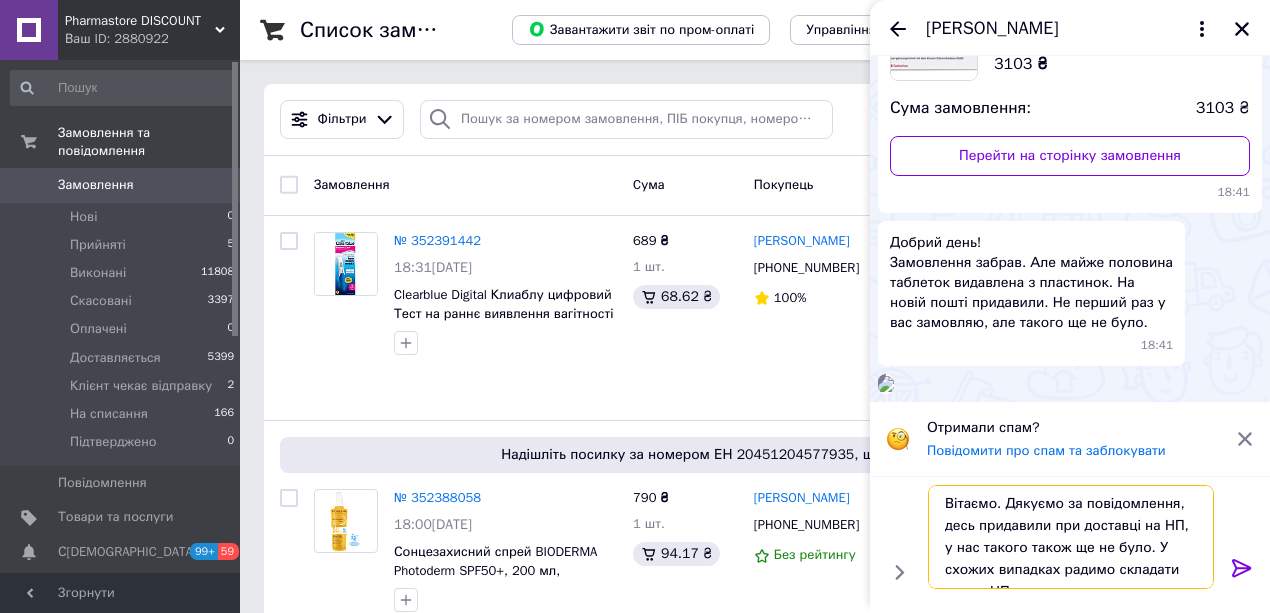 type on "Вітаємо. Дякуємо за повідомлення, десь придавили при доставці на НП, у нас такого також ще не було. У схожих випадках радимо складати акт на НП." 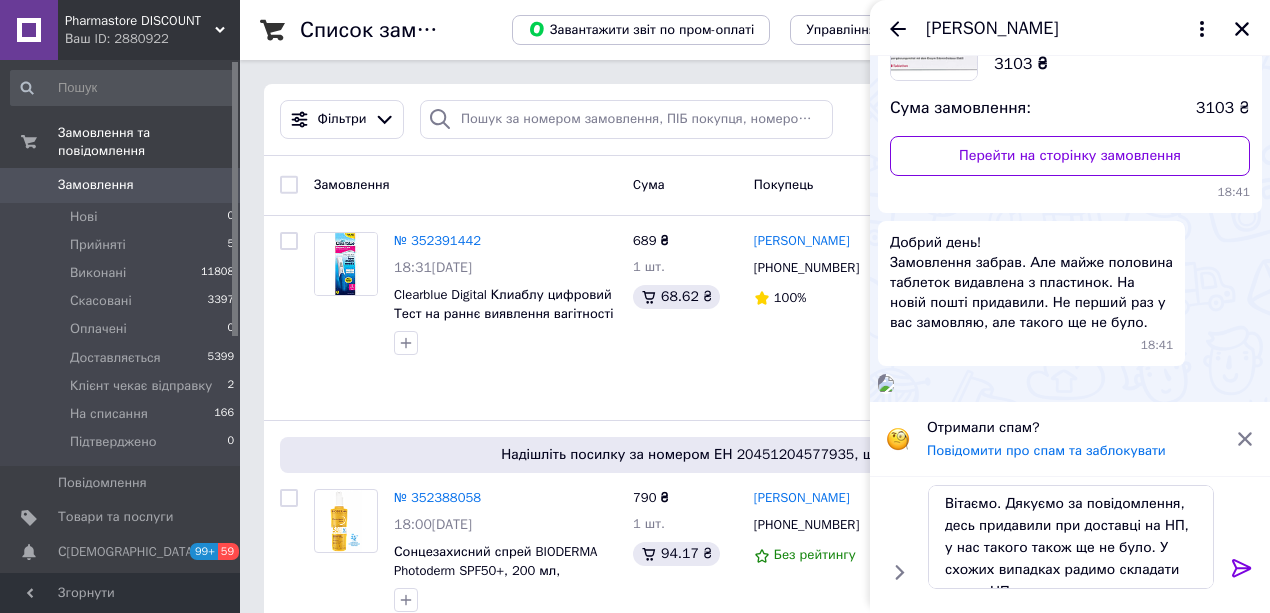 click 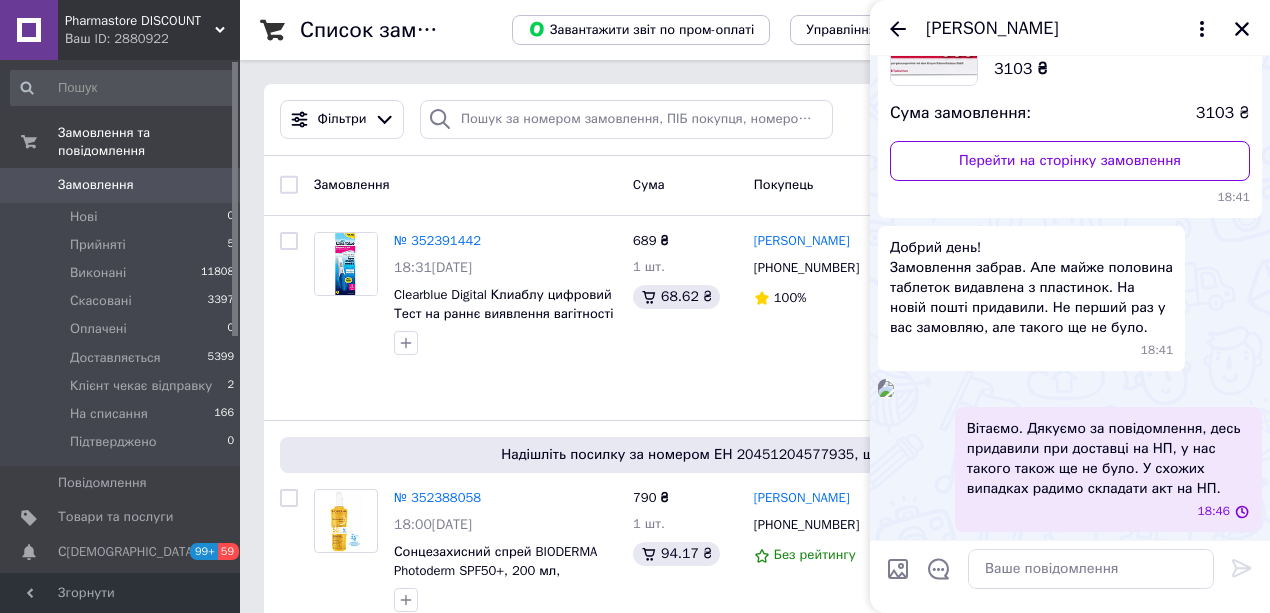 scroll, scrollTop: 0, scrollLeft: 0, axis: both 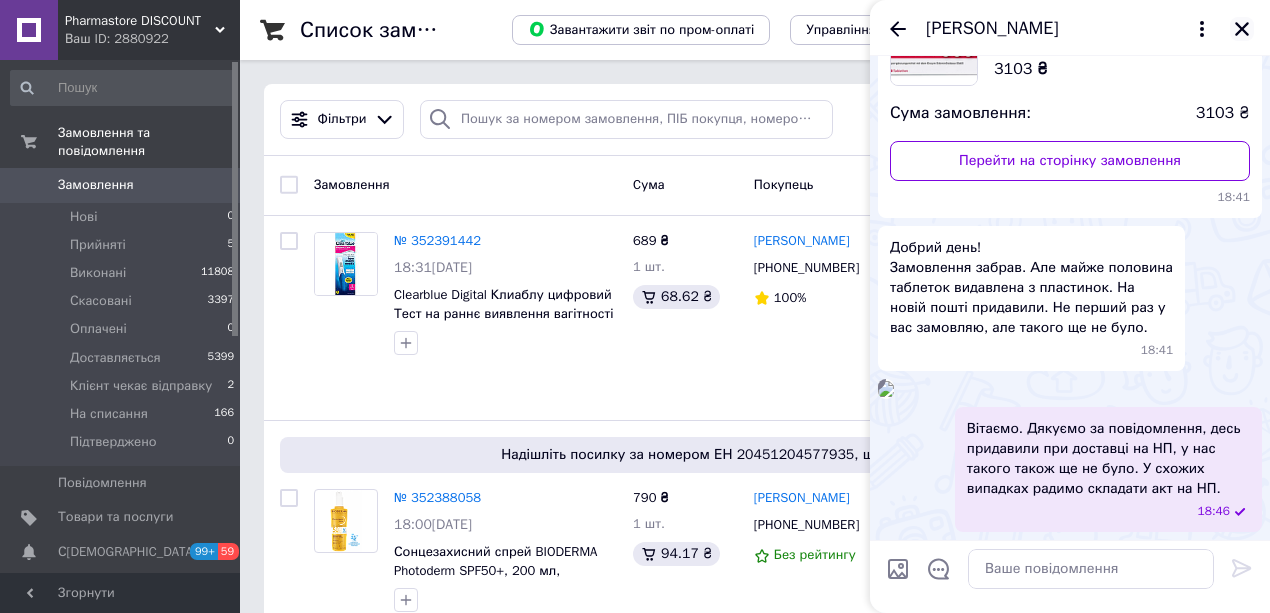 click at bounding box center [1242, 29] 